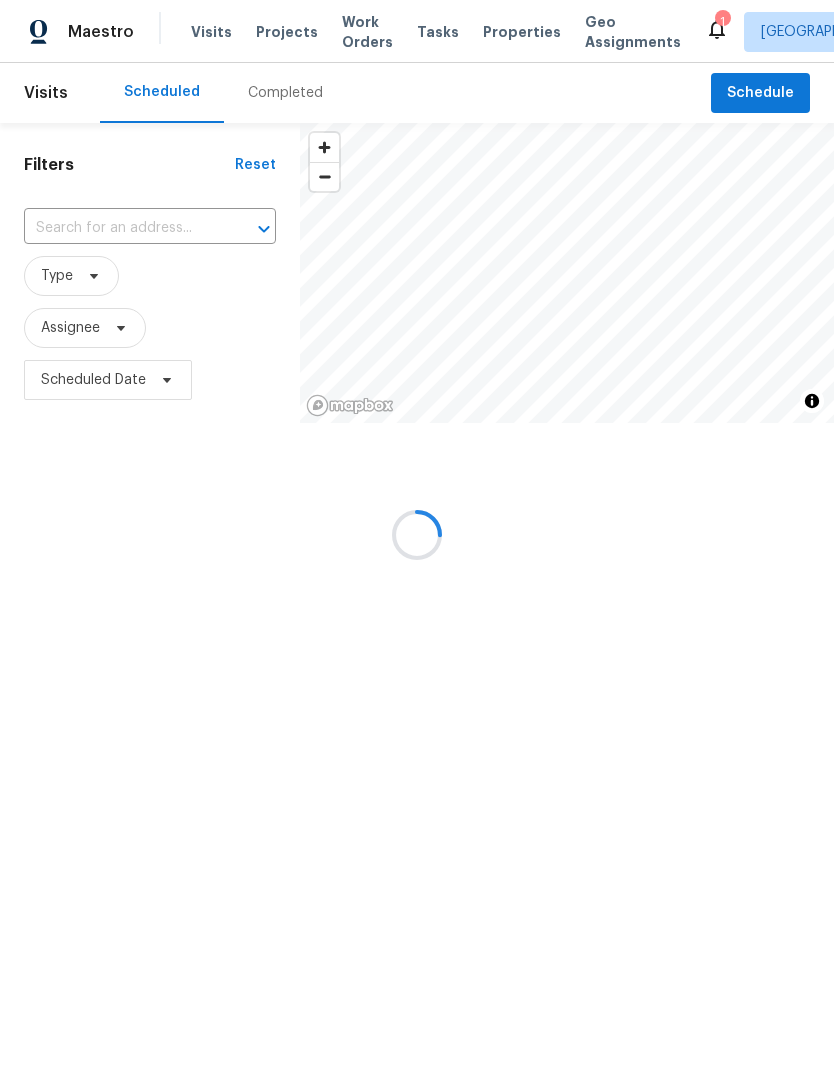 scroll, scrollTop: 0, scrollLeft: 0, axis: both 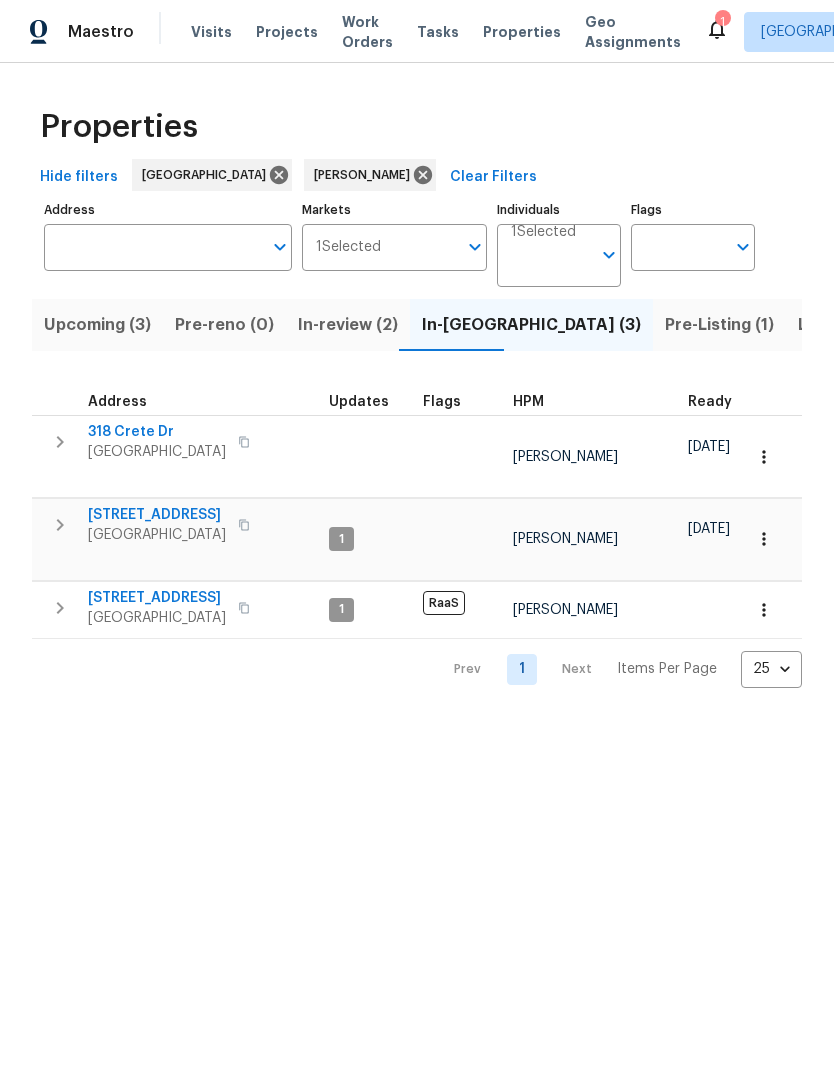 click on "Upcoming (3)" at bounding box center (97, 325) 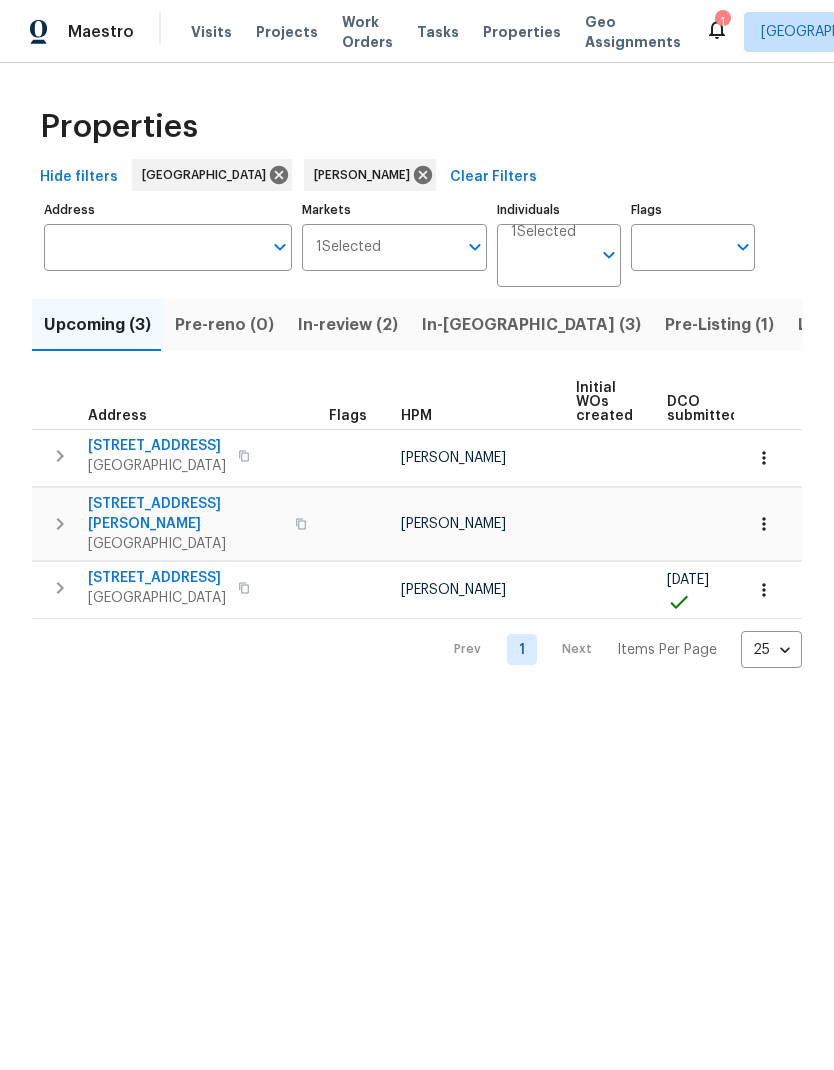 click 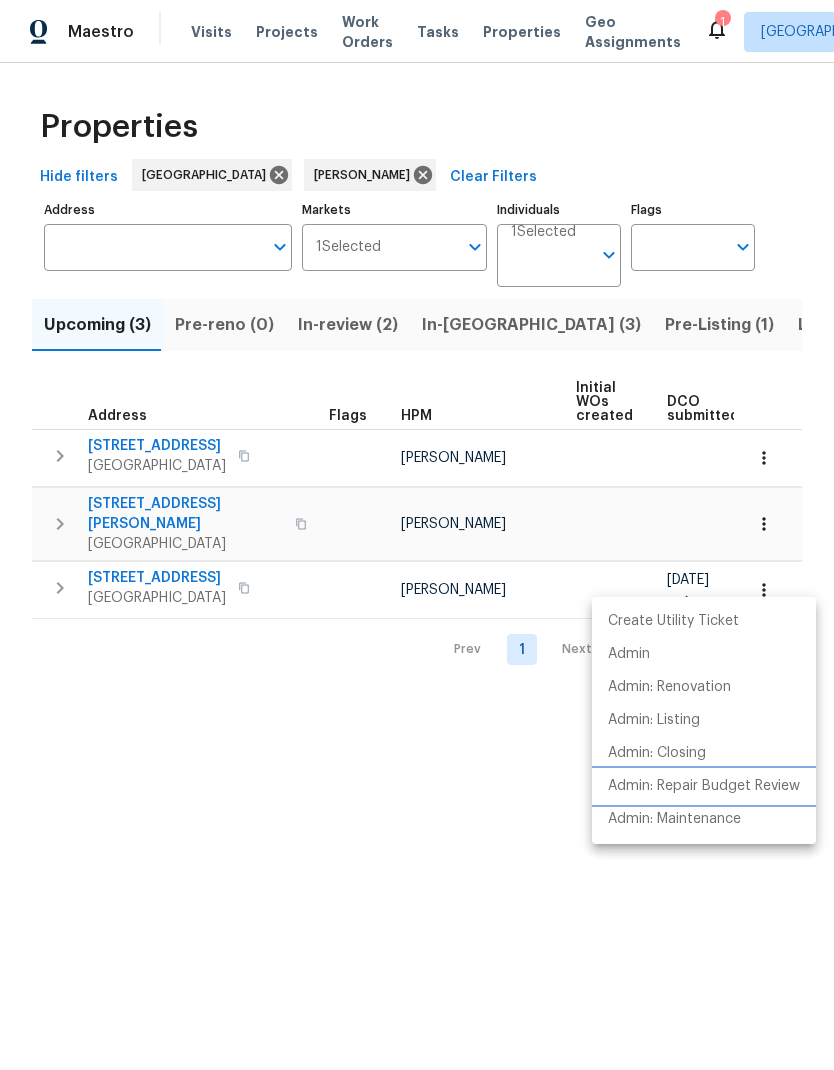 click on "Admin: Repair Budget Review" at bounding box center (704, 786) 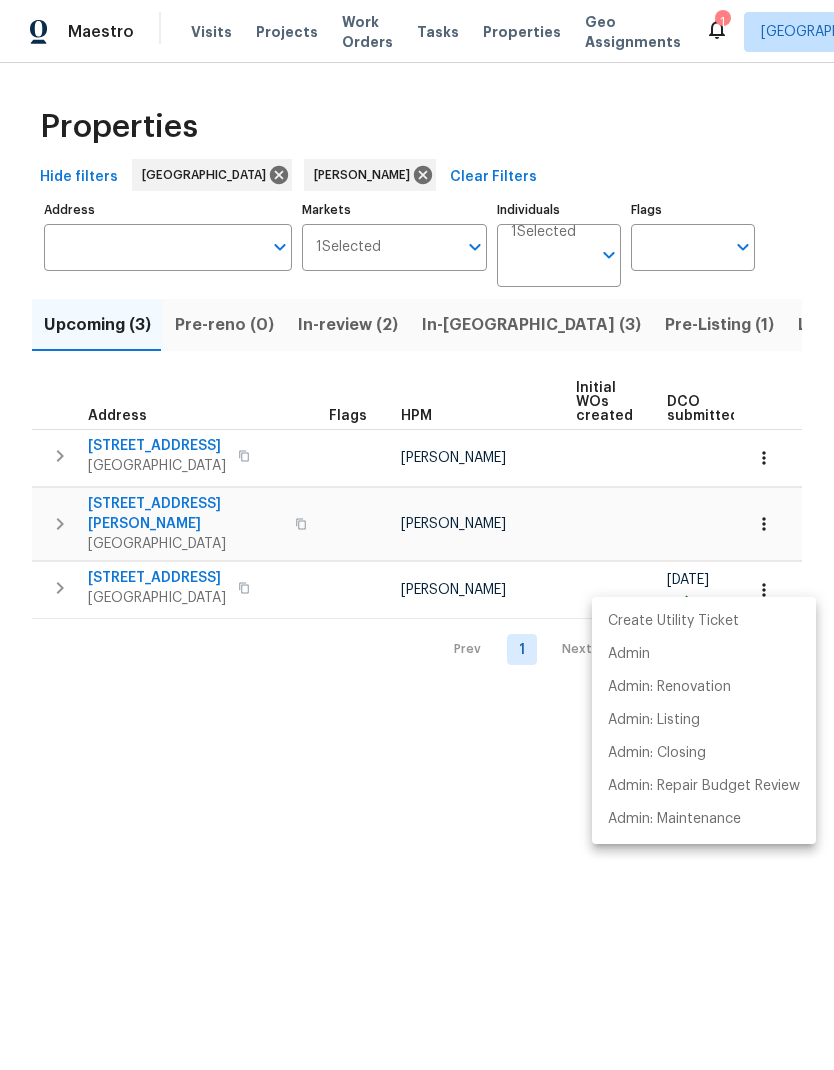 click at bounding box center (417, 535) 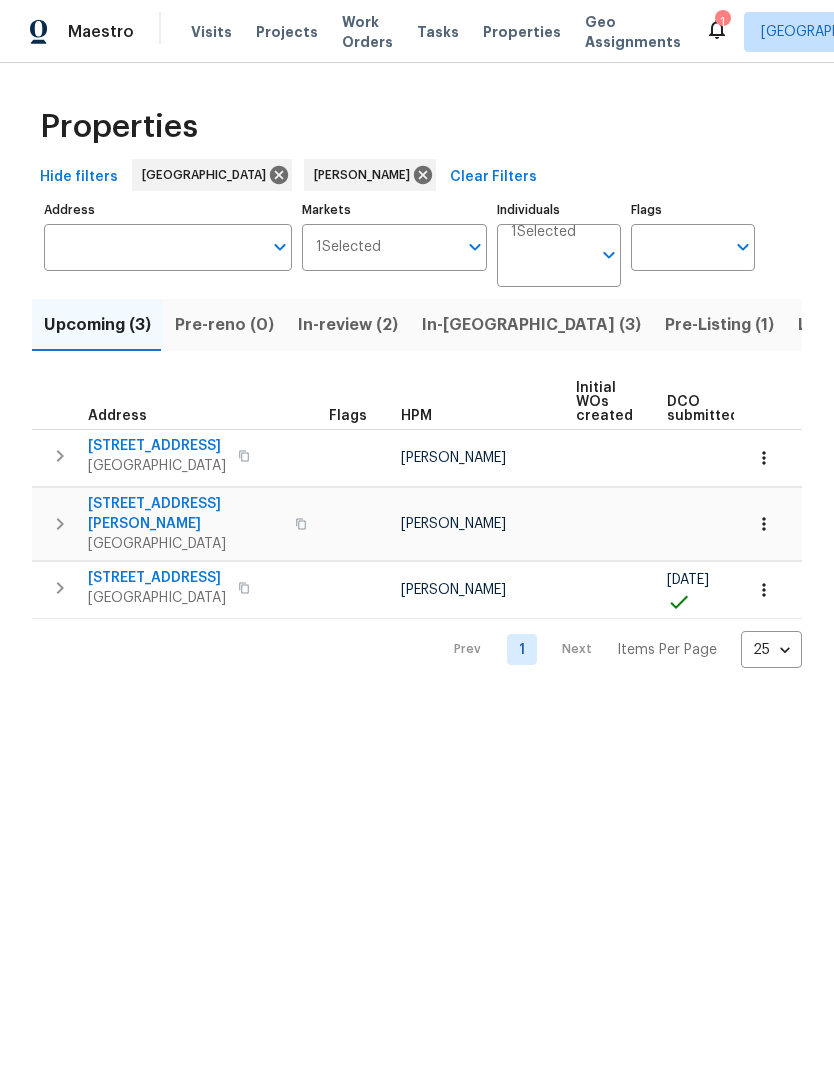 click on "3530 Glowing Horizon Rd" at bounding box center (157, 578) 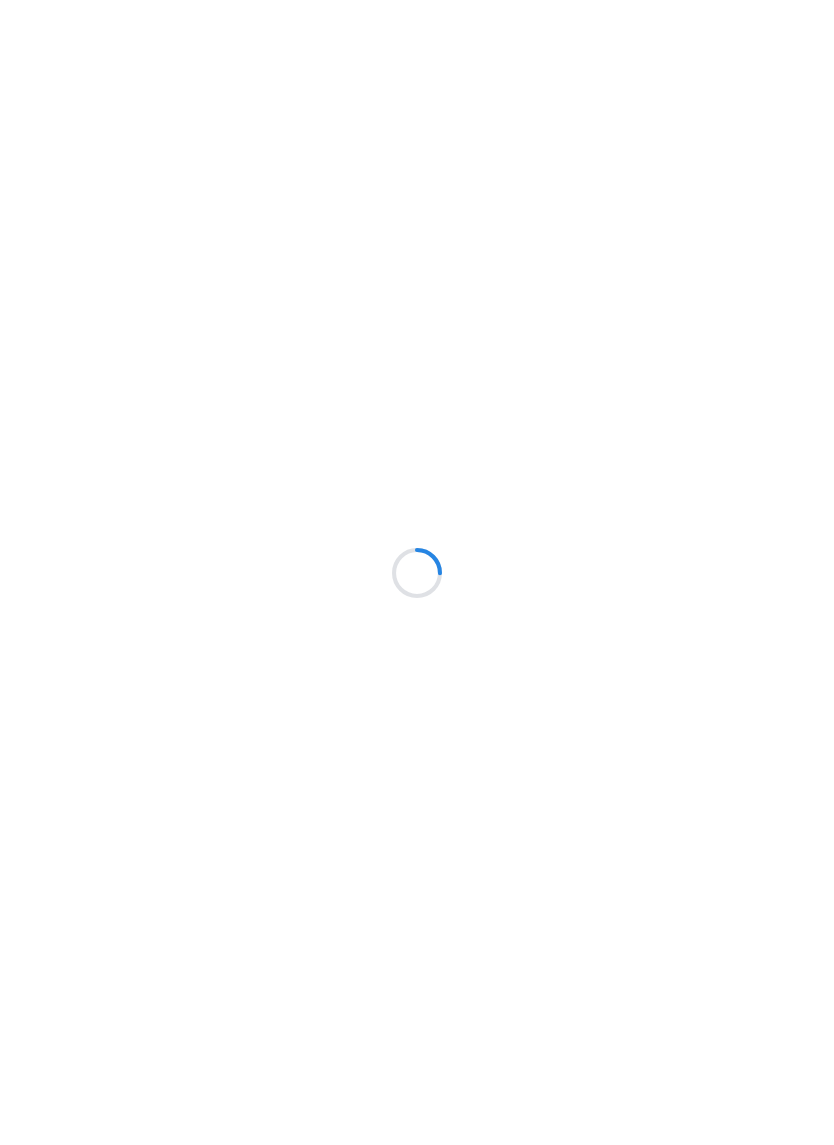 scroll, scrollTop: 0, scrollLeft: 0, axis: both 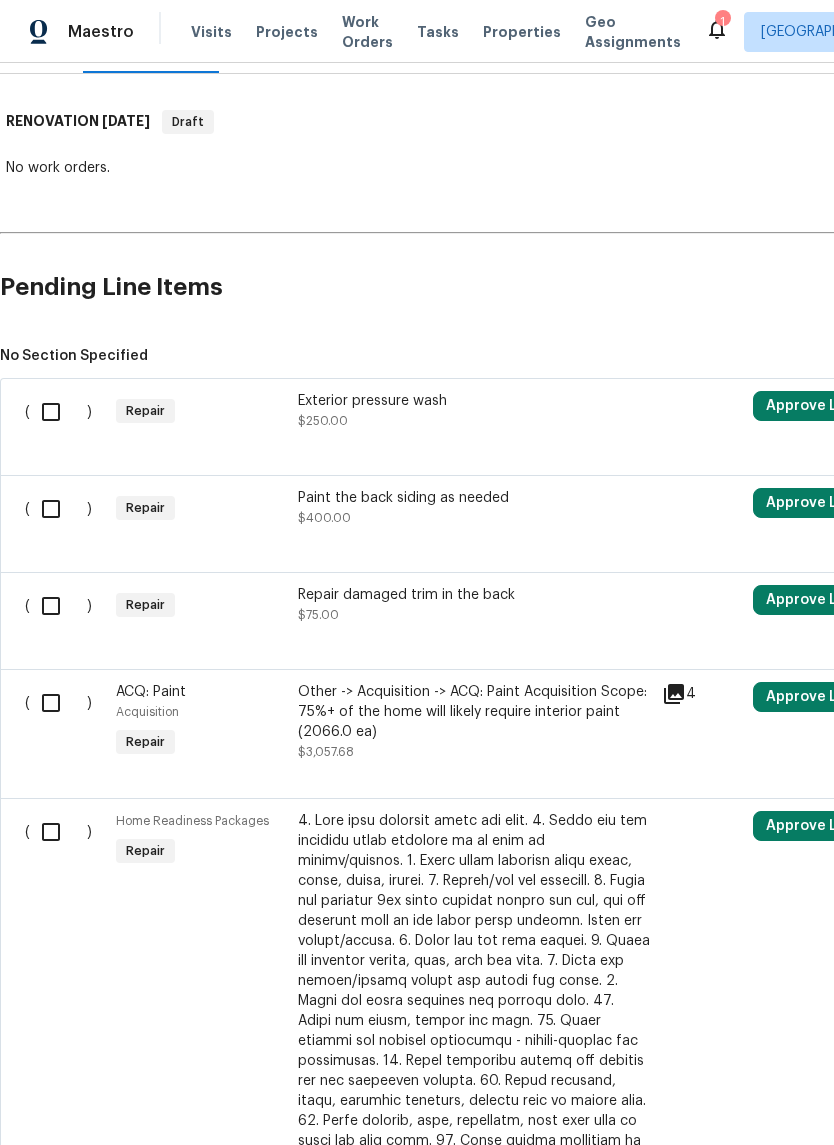 click at bounding box center (58, 412) 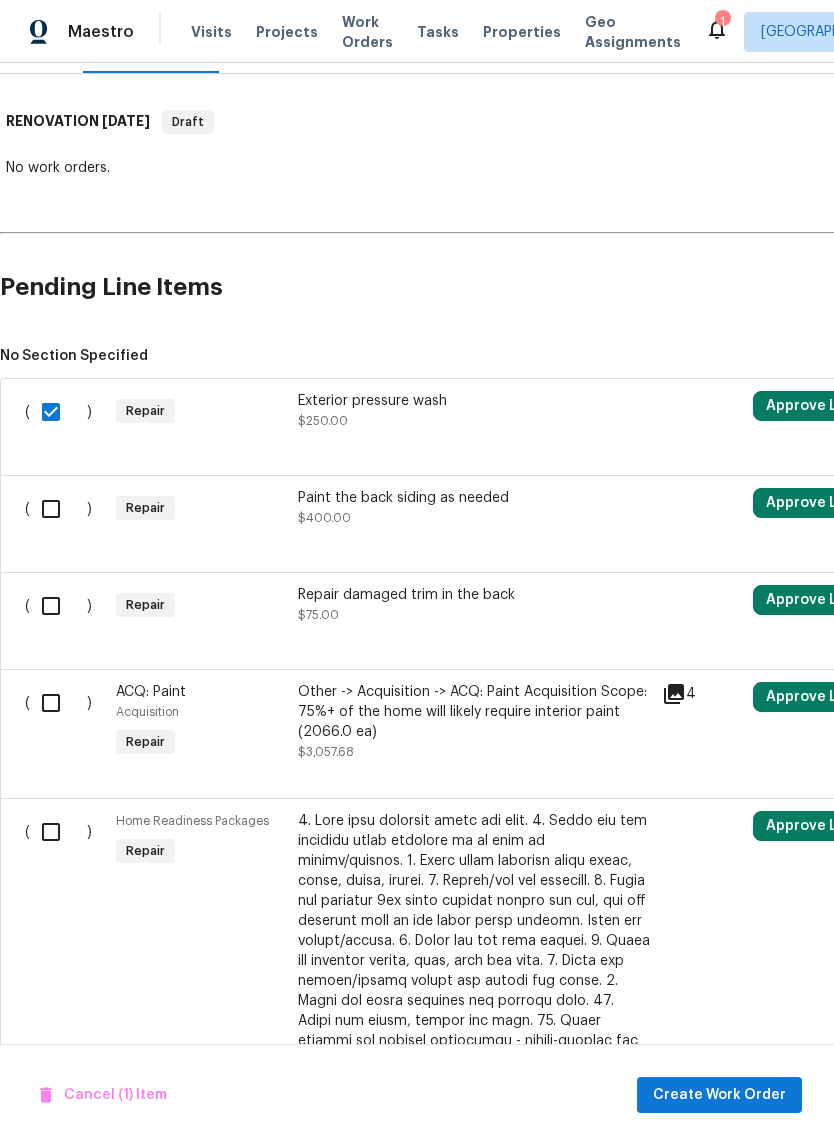 click at bounding box center (58, 509) 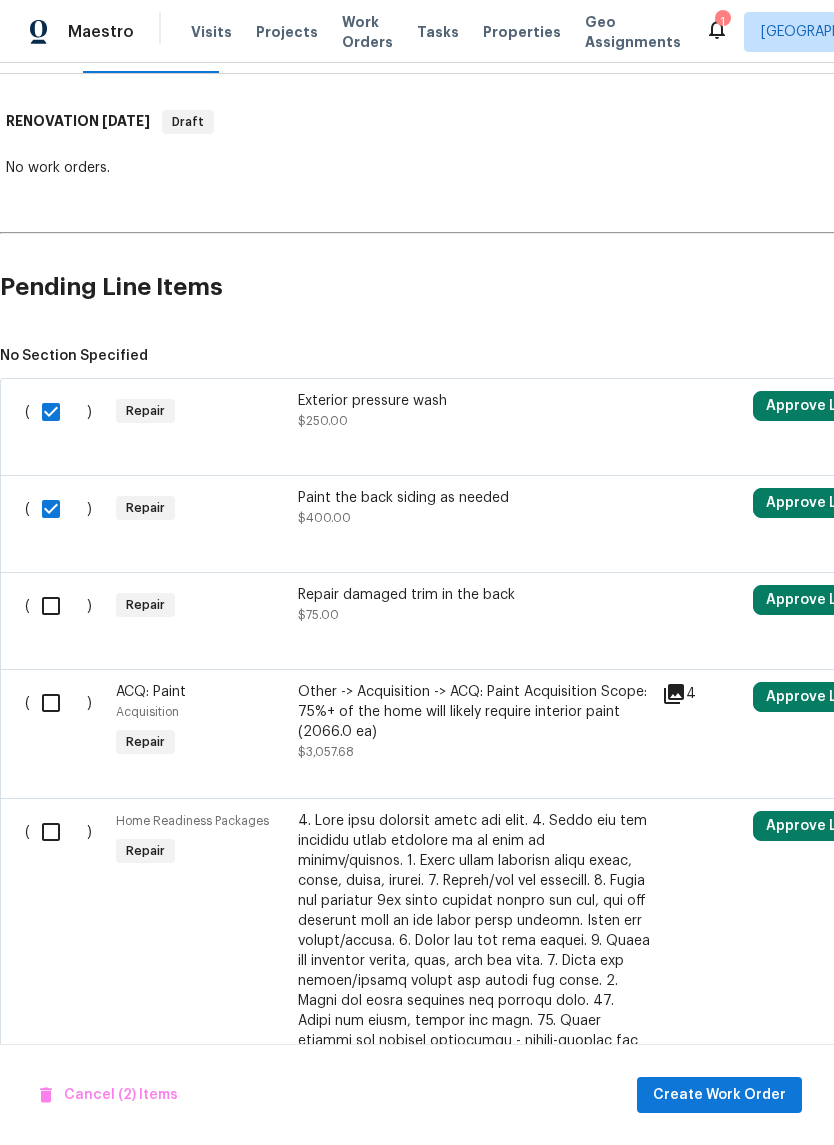 click at bounding box center (58, 606) 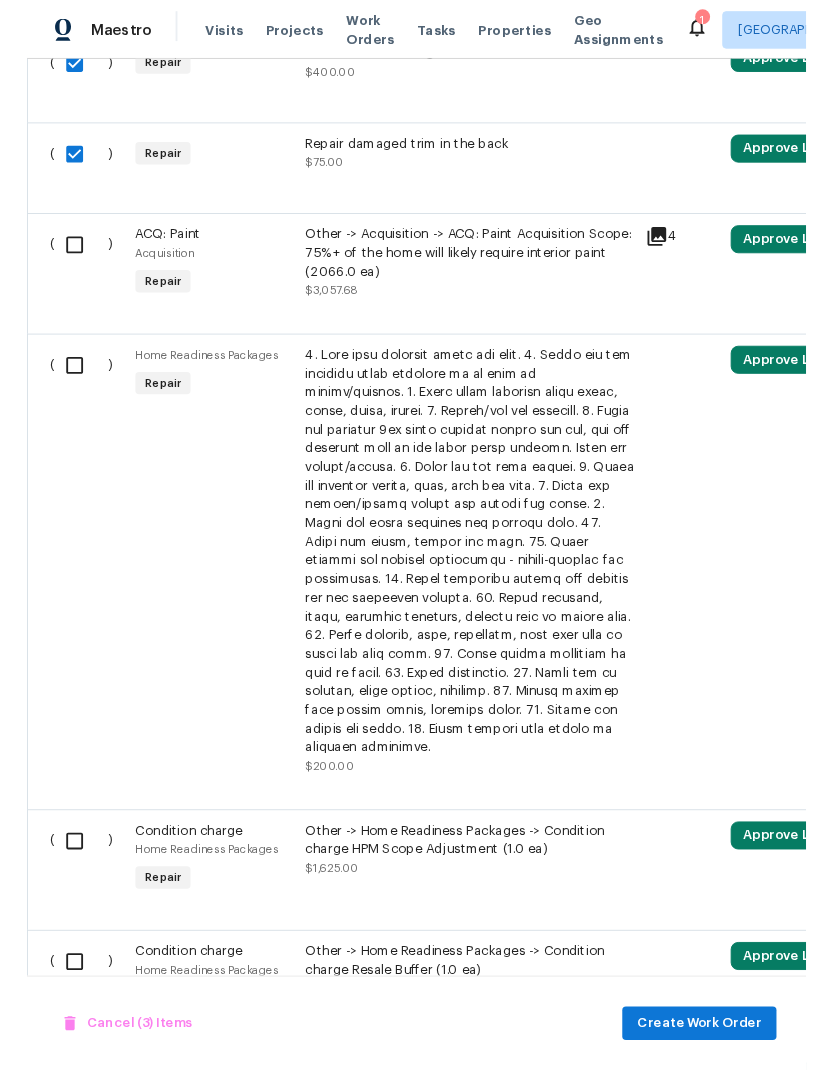 scroll, scrollTop: 730, scrollLeft: 0, axis: vertical 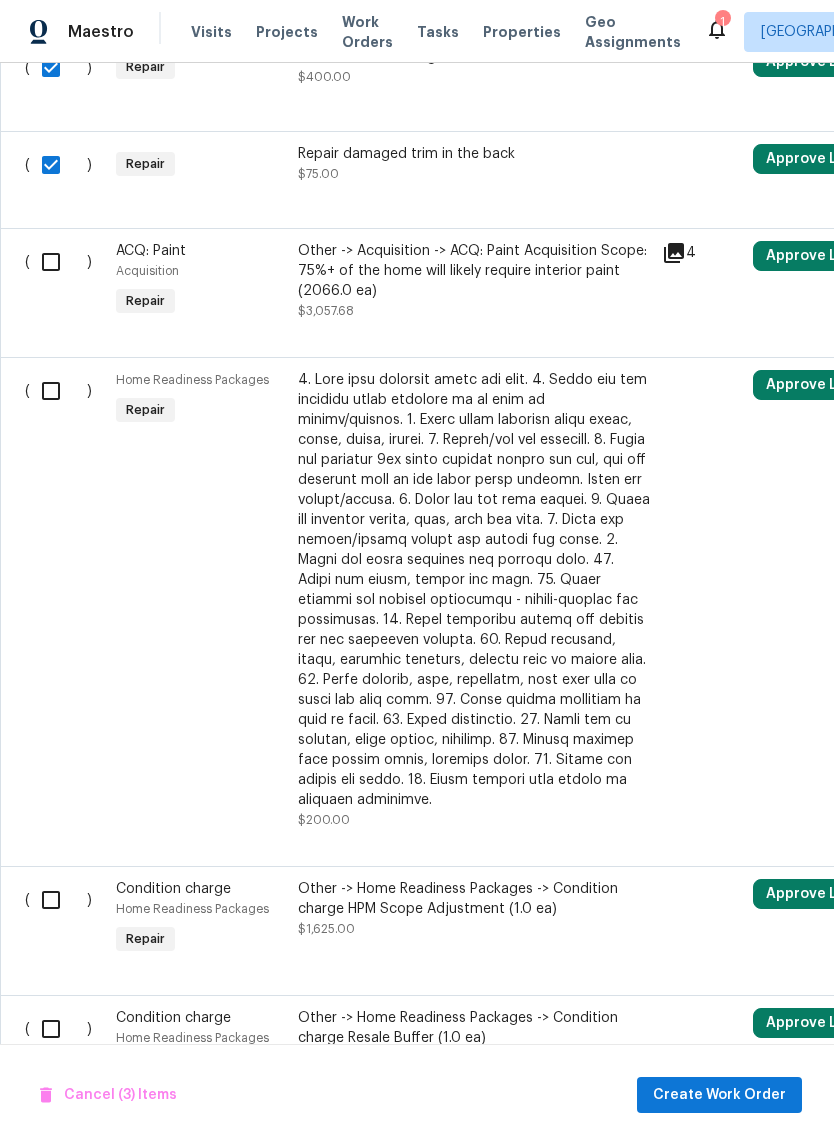 click at bounding box center [474, 590] 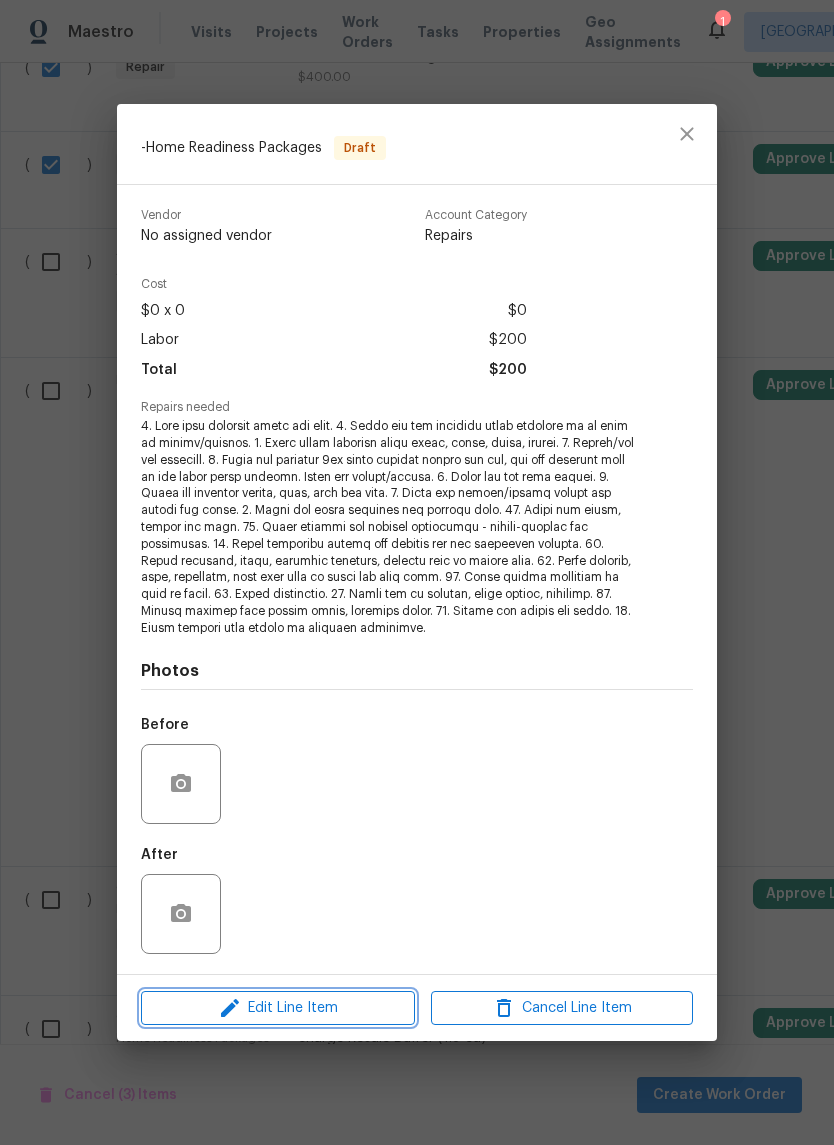 click on "Edit Line Item" at bounding box center [278, 1008] 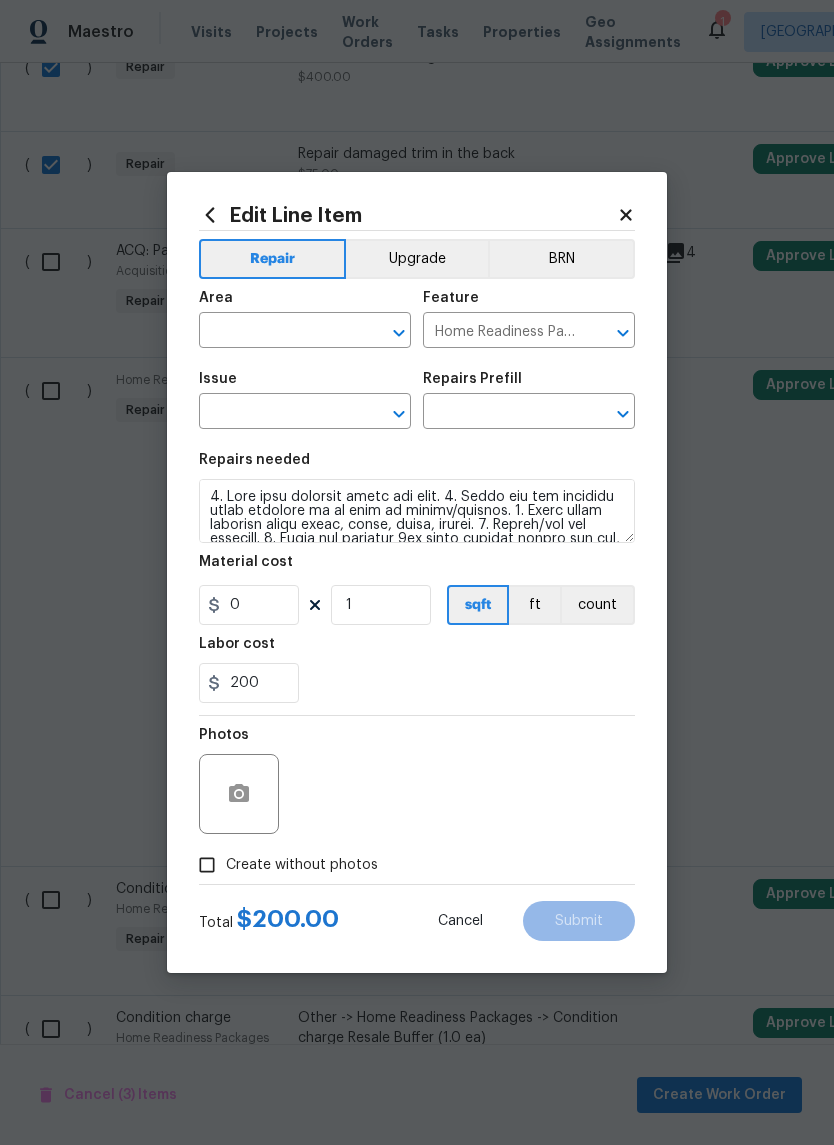 click at bounding box center (277, 332) 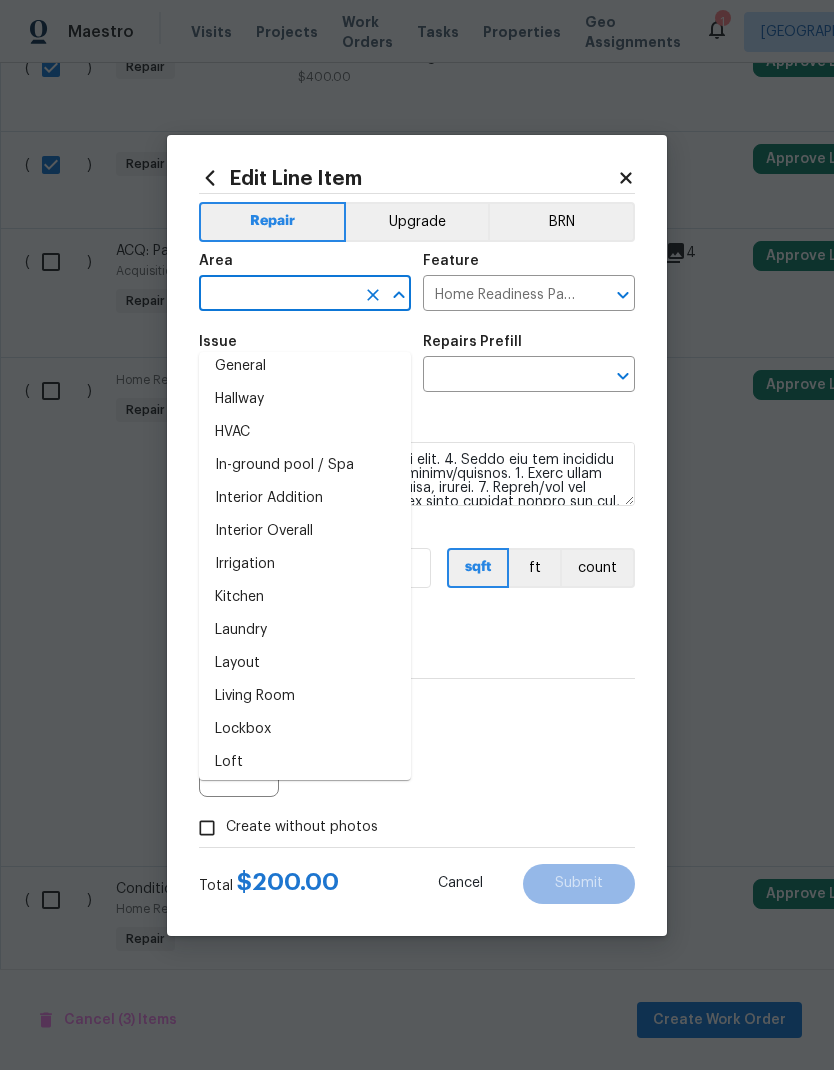 scroll, scrollTop: 671, scrollLeft: 0, axis: vertical 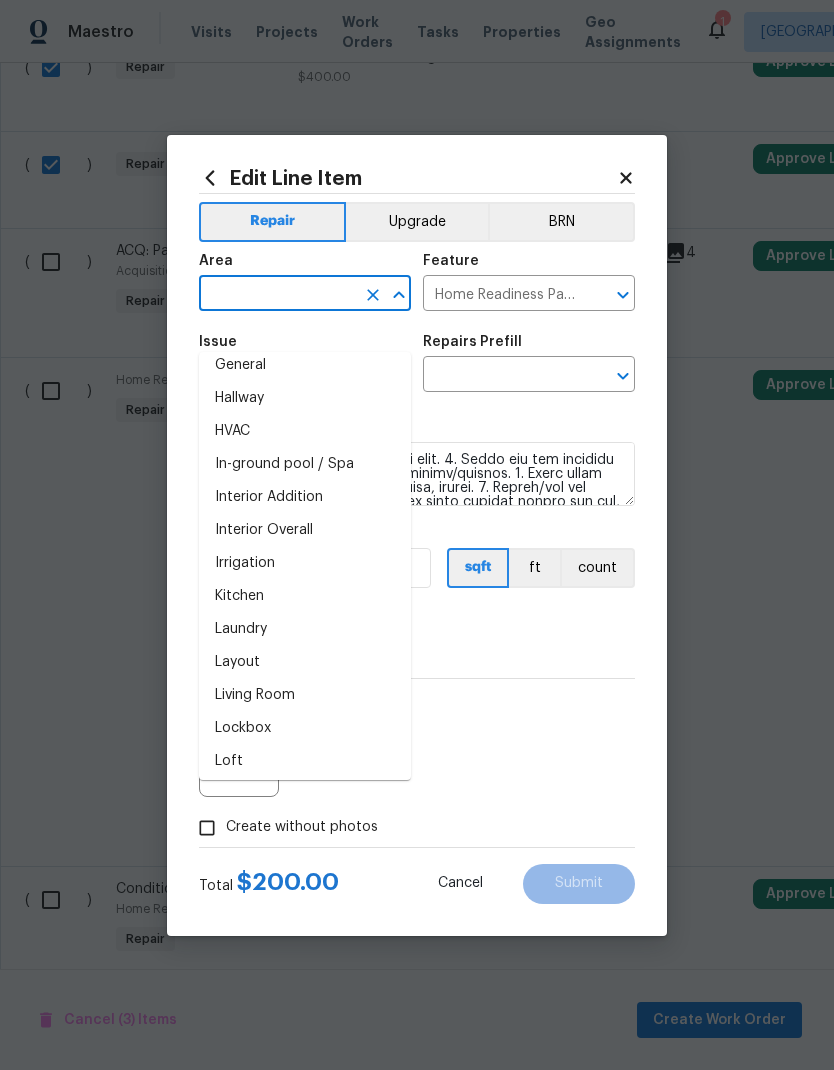 click on "Interior Overall" at bounding box center [305, 530] 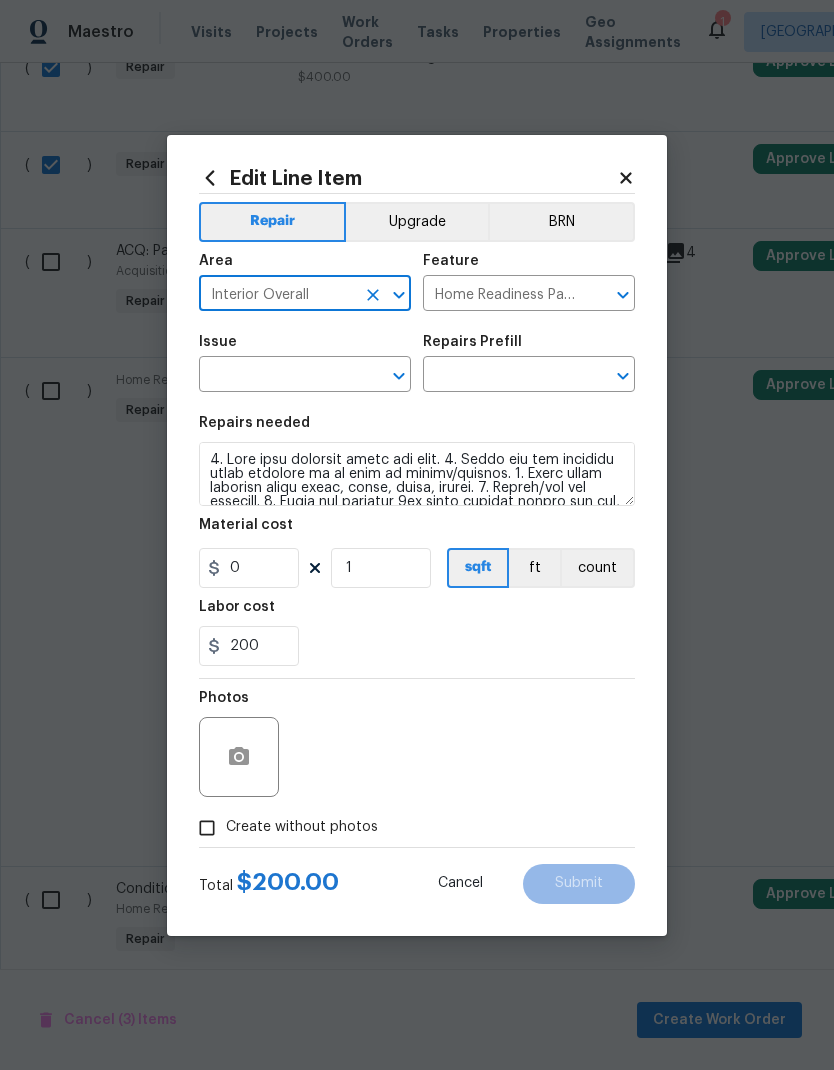 click at bounding box center (277, 376) 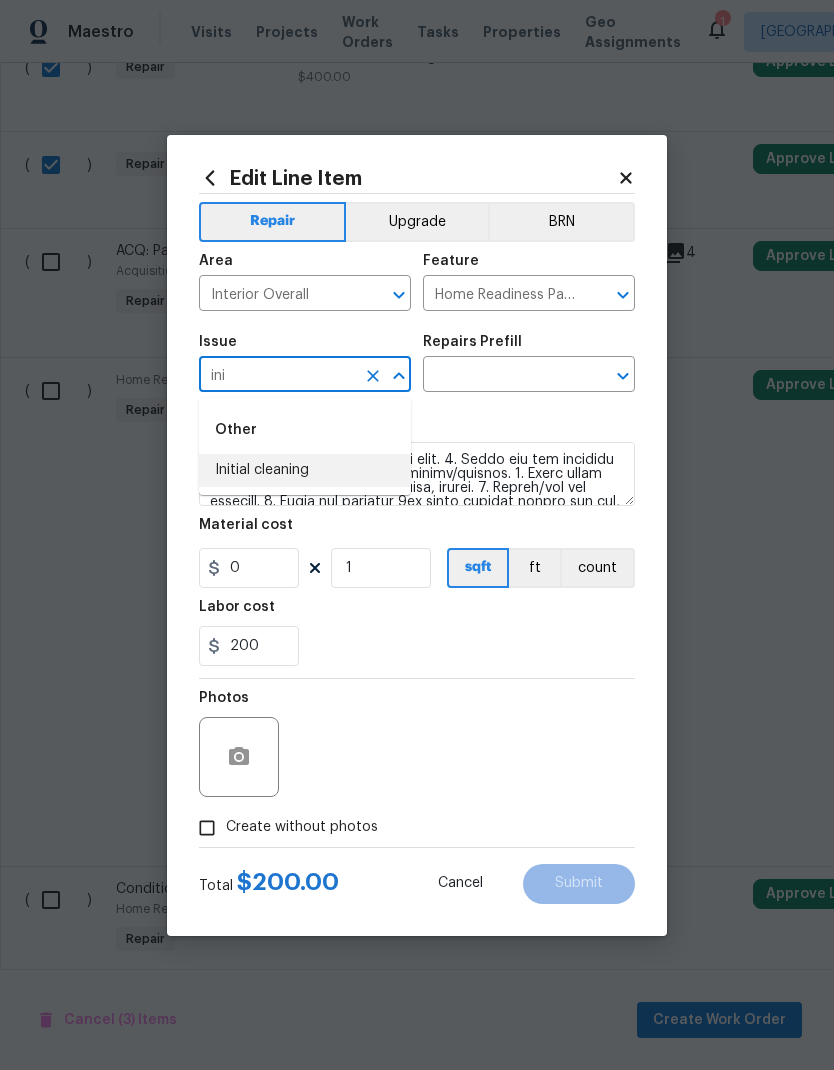 click on "Initial cleaning" at bounding box center [305, 470] 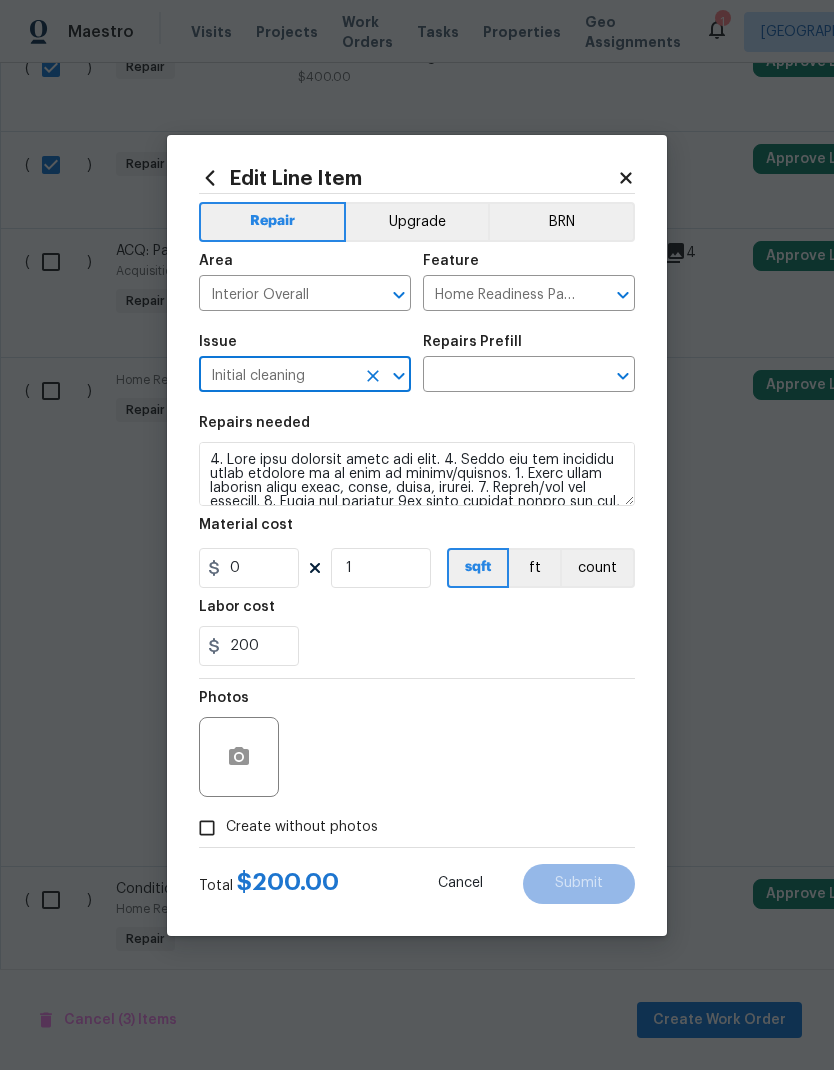 click at bounding box center [501, 376] 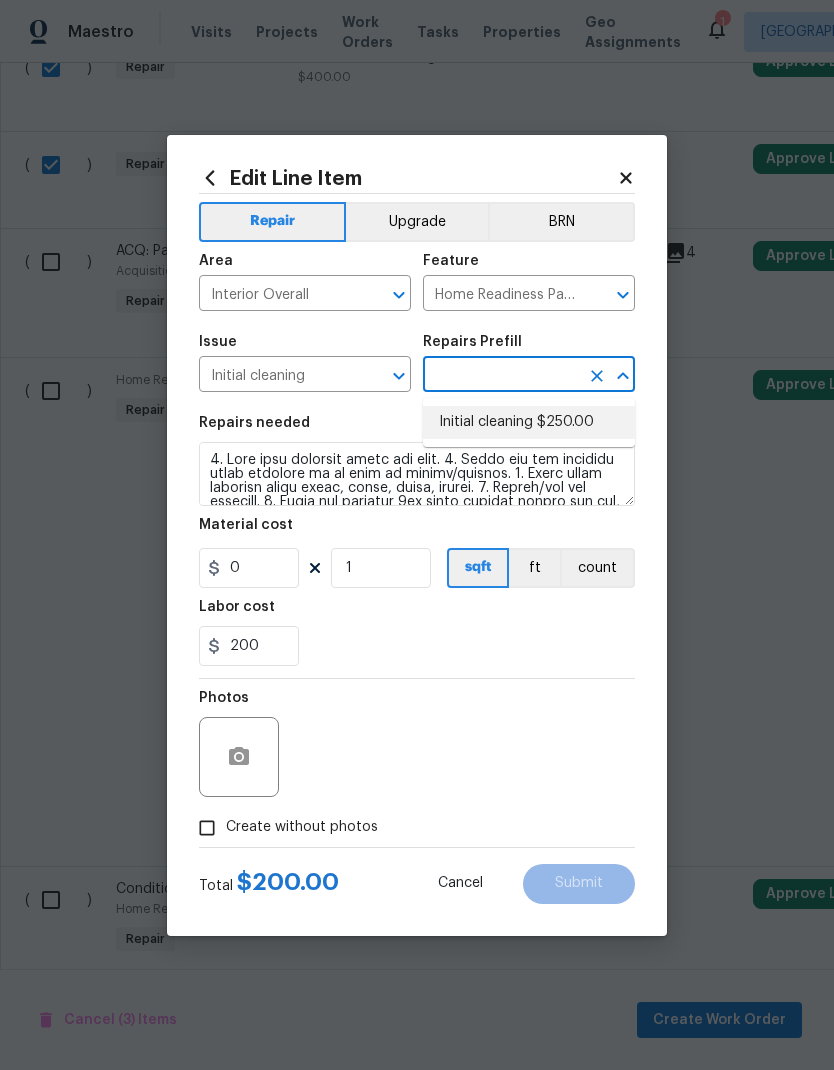 click on "Initial cleaning $250.00" at bounding box center [529, 422] 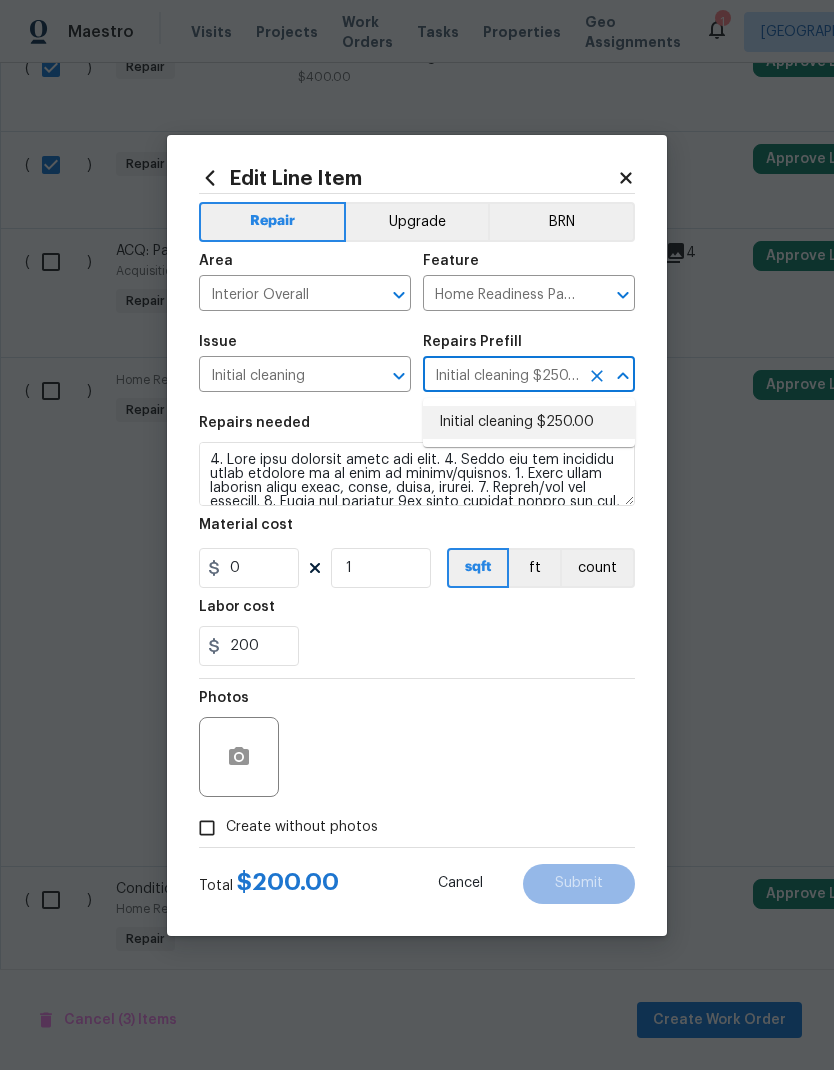 type 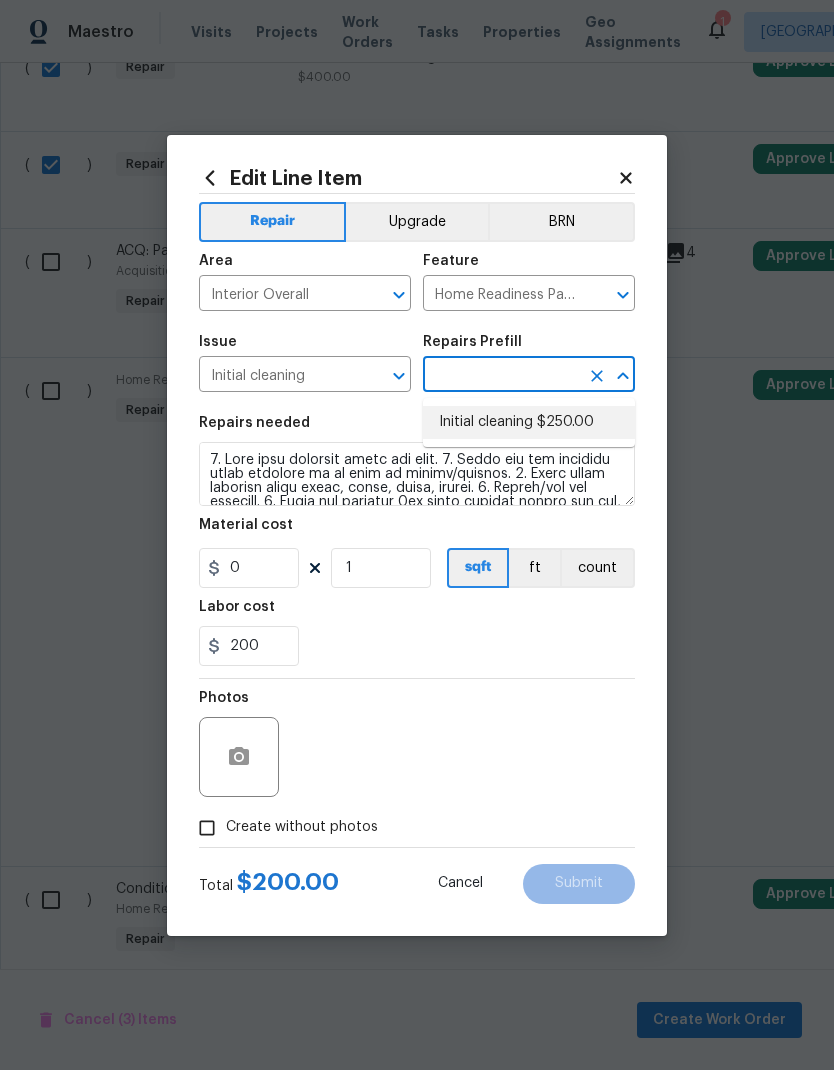 type on "Initial cleaning $250.00" 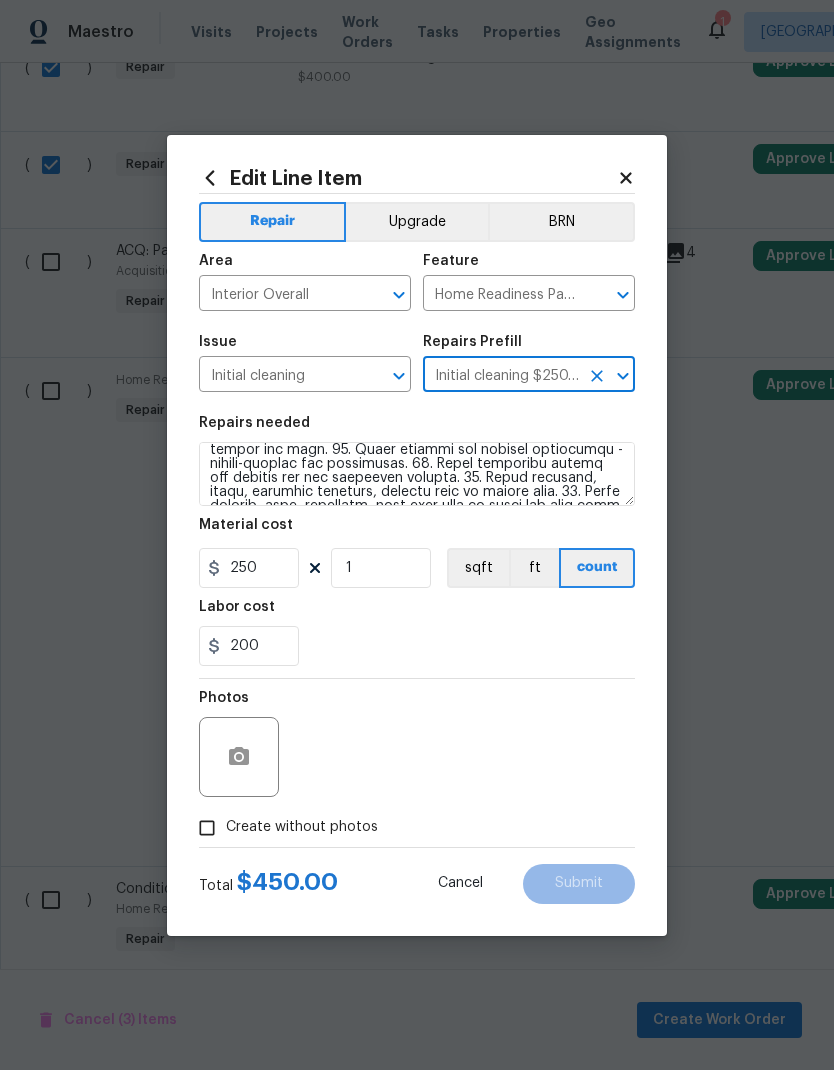 scroll, scrollTop: 183, scrollLeft: 0, axis: vertical 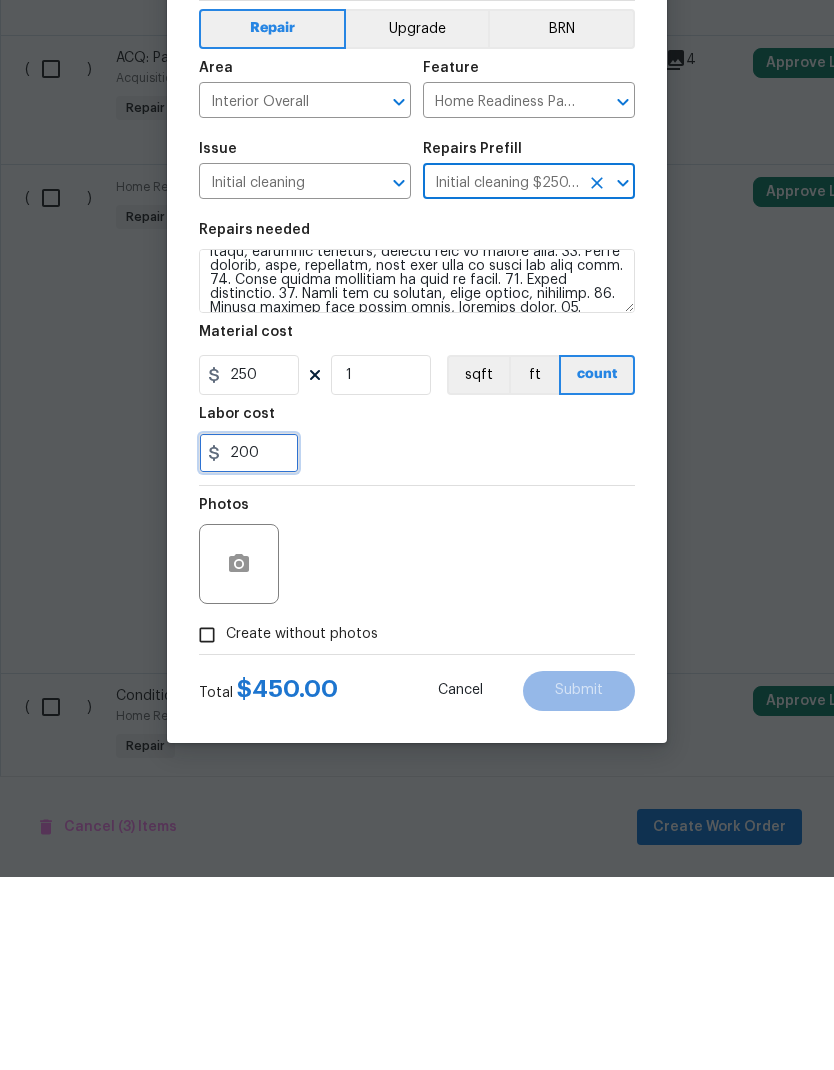 click on "200" at bounding box center (249, 646) 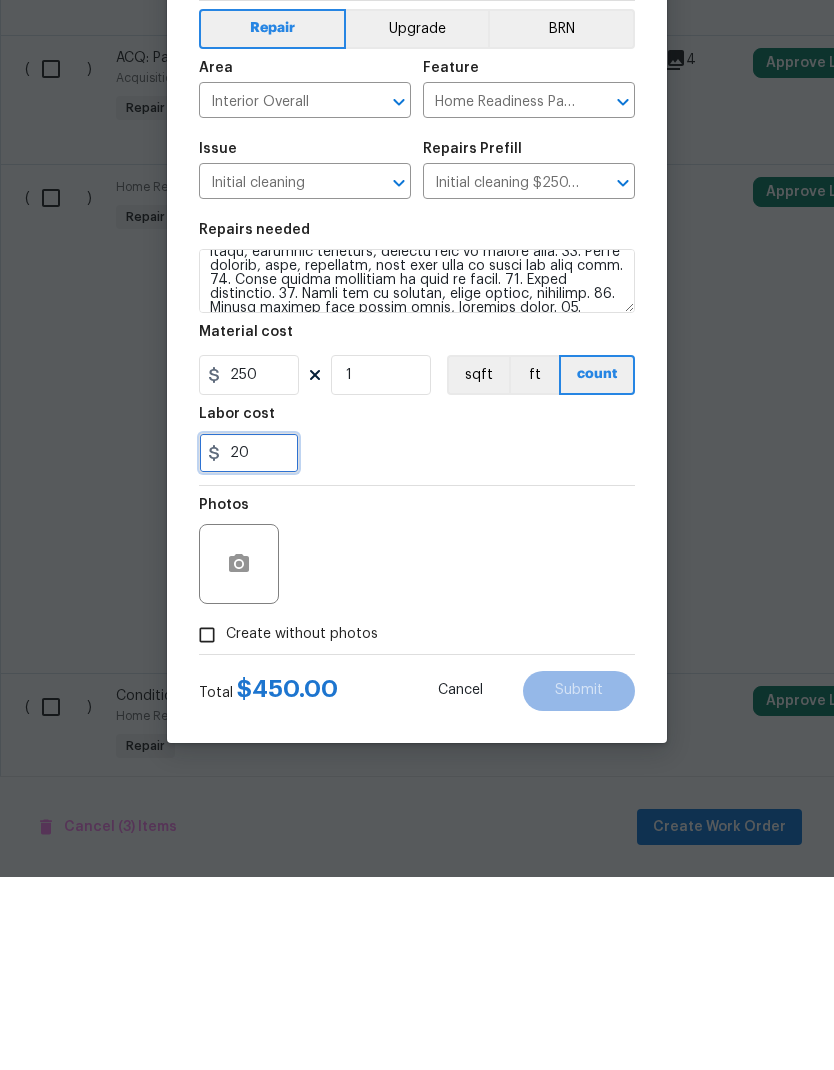type on "2" 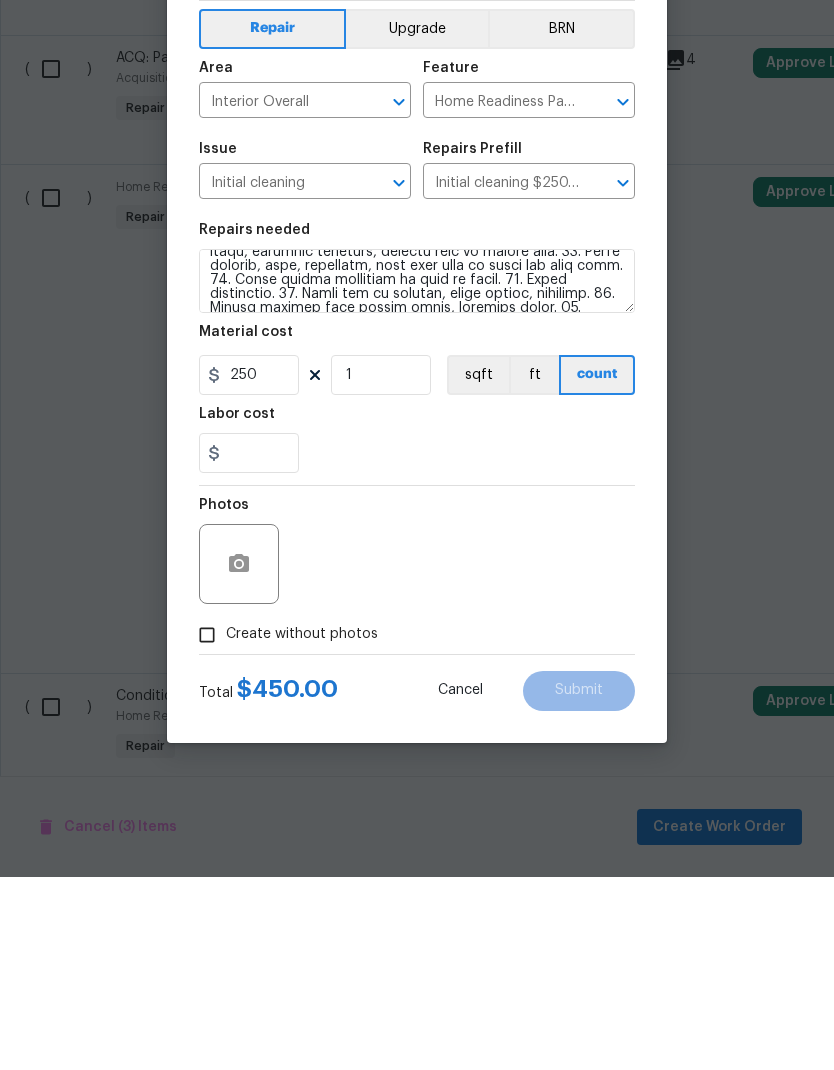 click on "Photos" at bounding box center [417, 744] 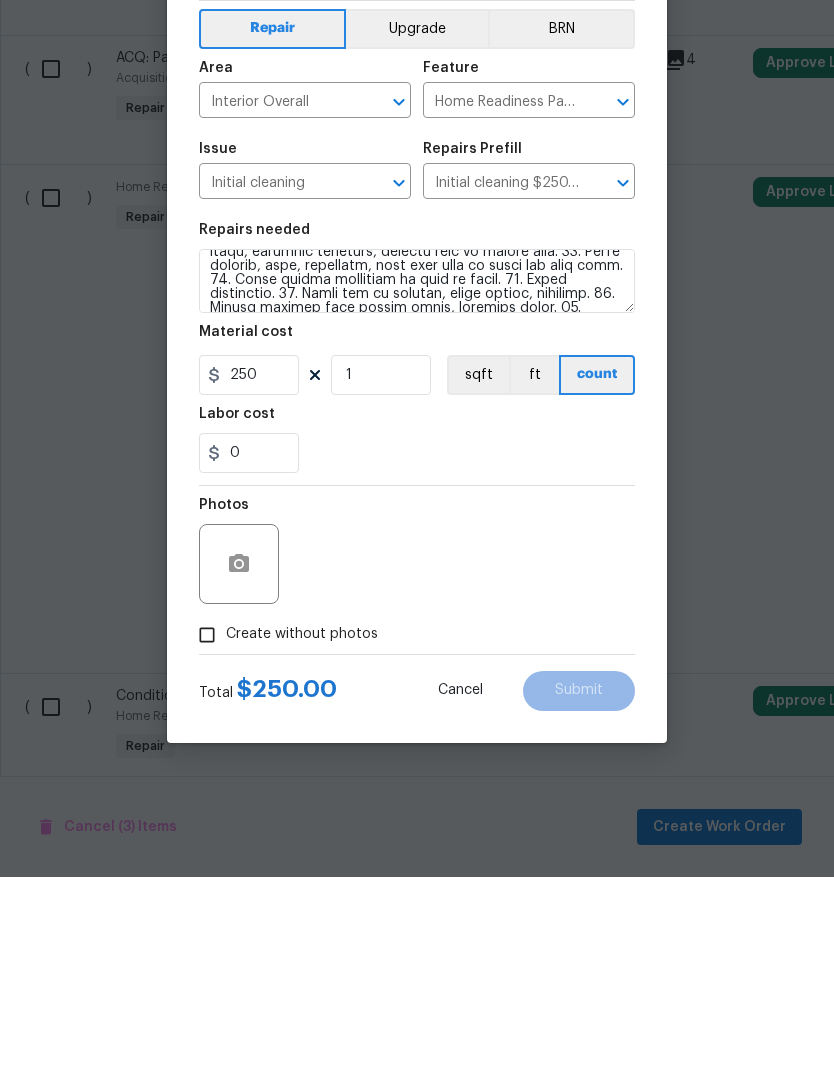 scroll, scrollTop: 80, scrollLeft: 0, axis: vertical 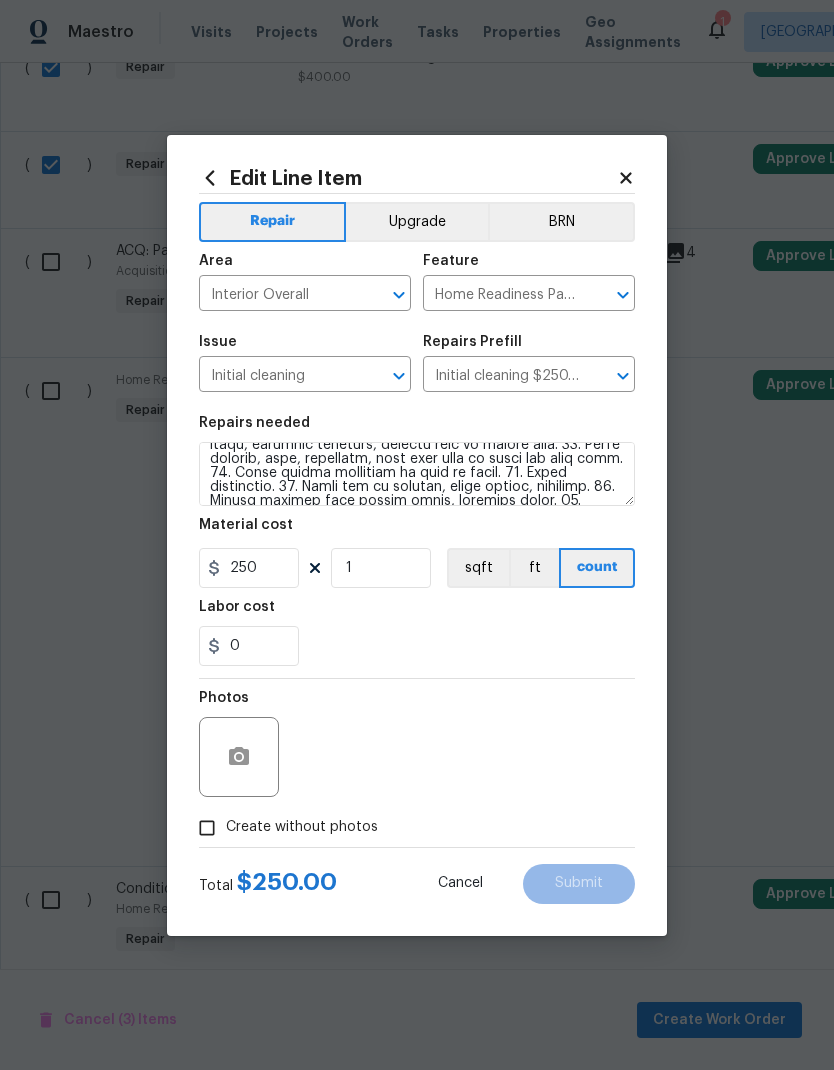 click on "Create without photos" at bounding box center (302, 827) 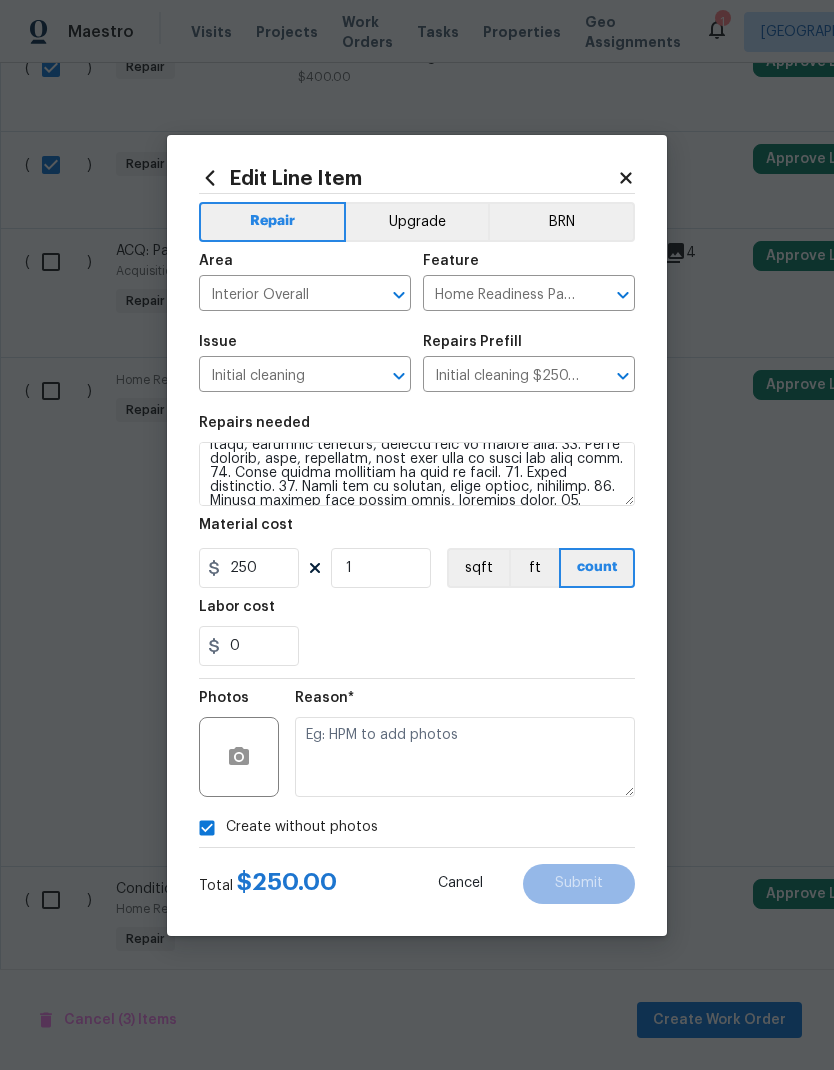 click at bounding box center (465, 757) 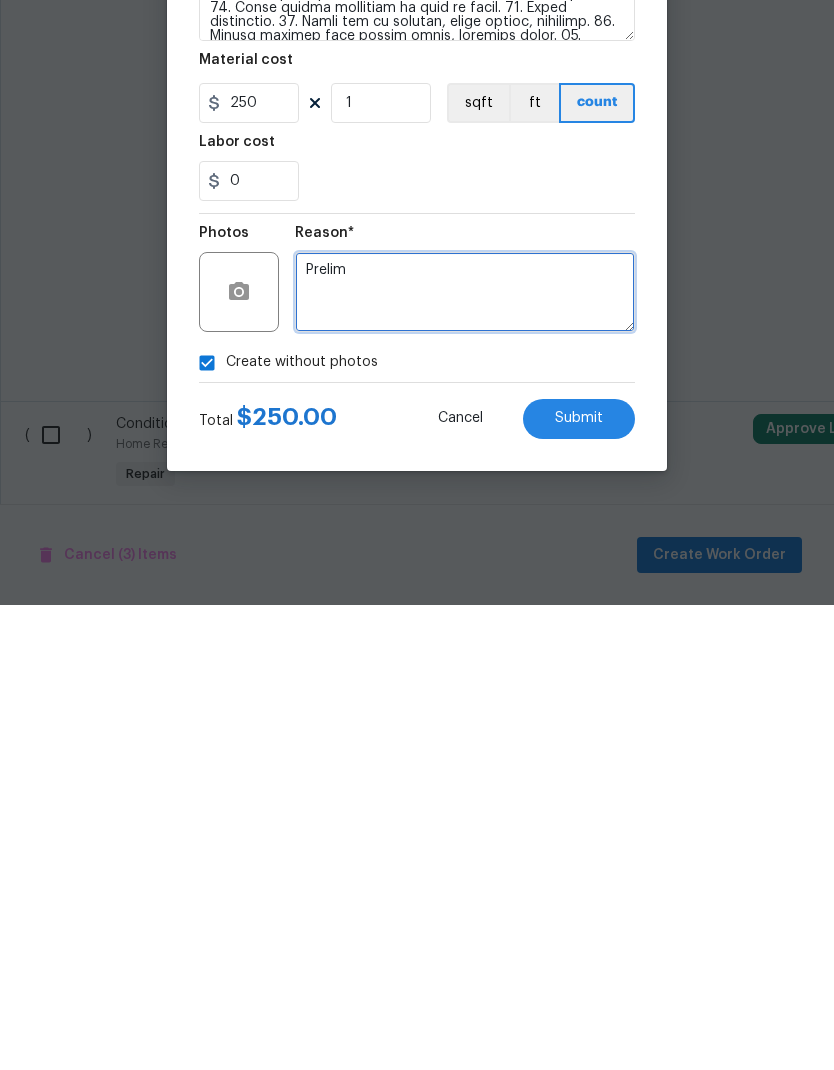 type on "Prelim" 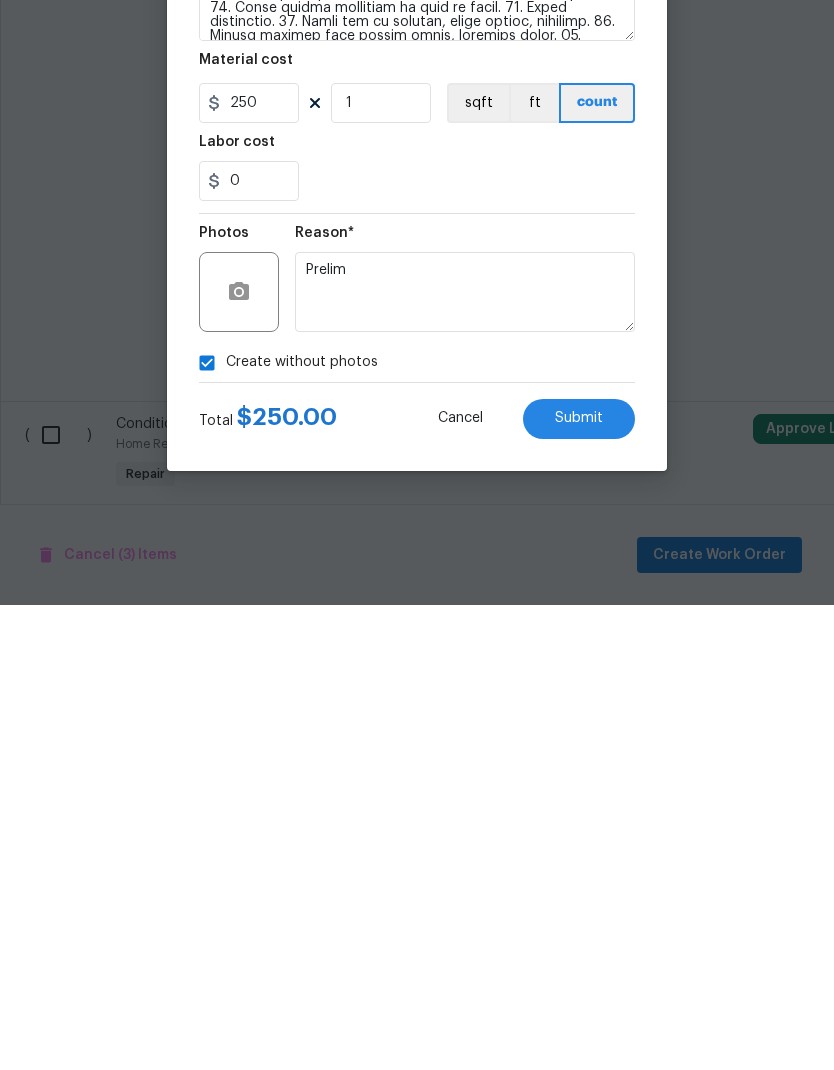 click on "Submit" at bounding box center (579, 884) 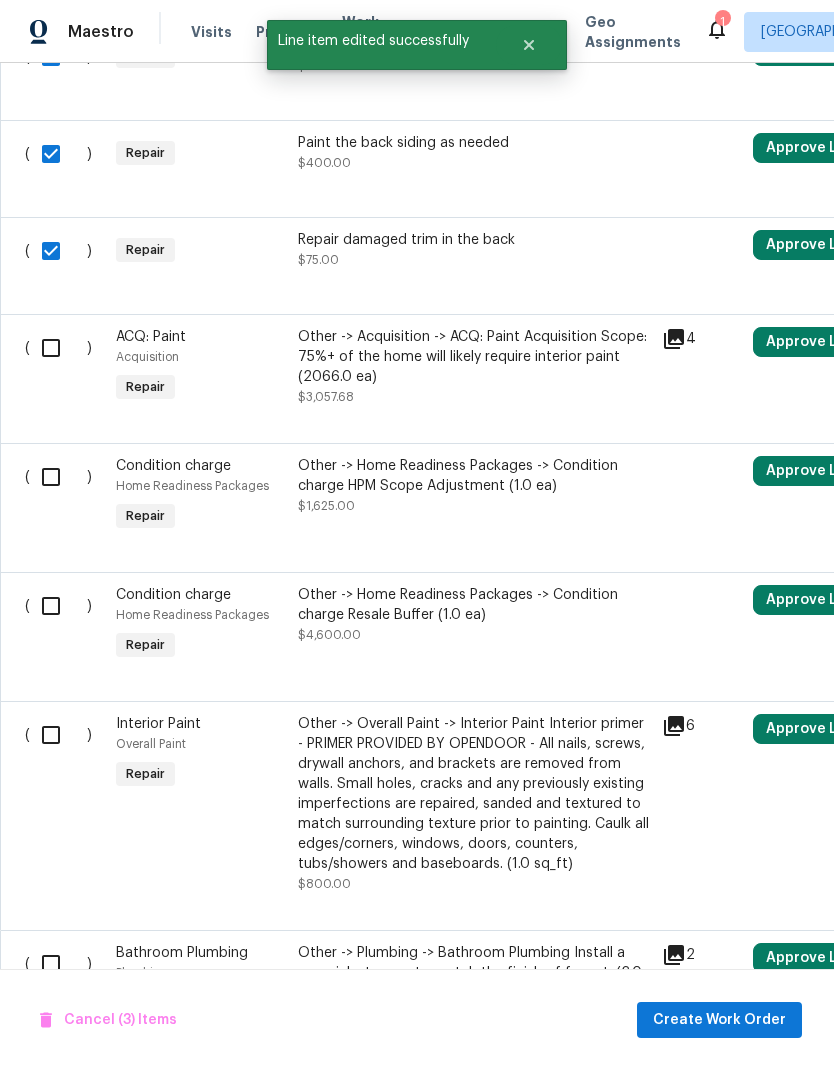 scroll, scrollTop: 645, scrollLeft: 0, axis: vertical 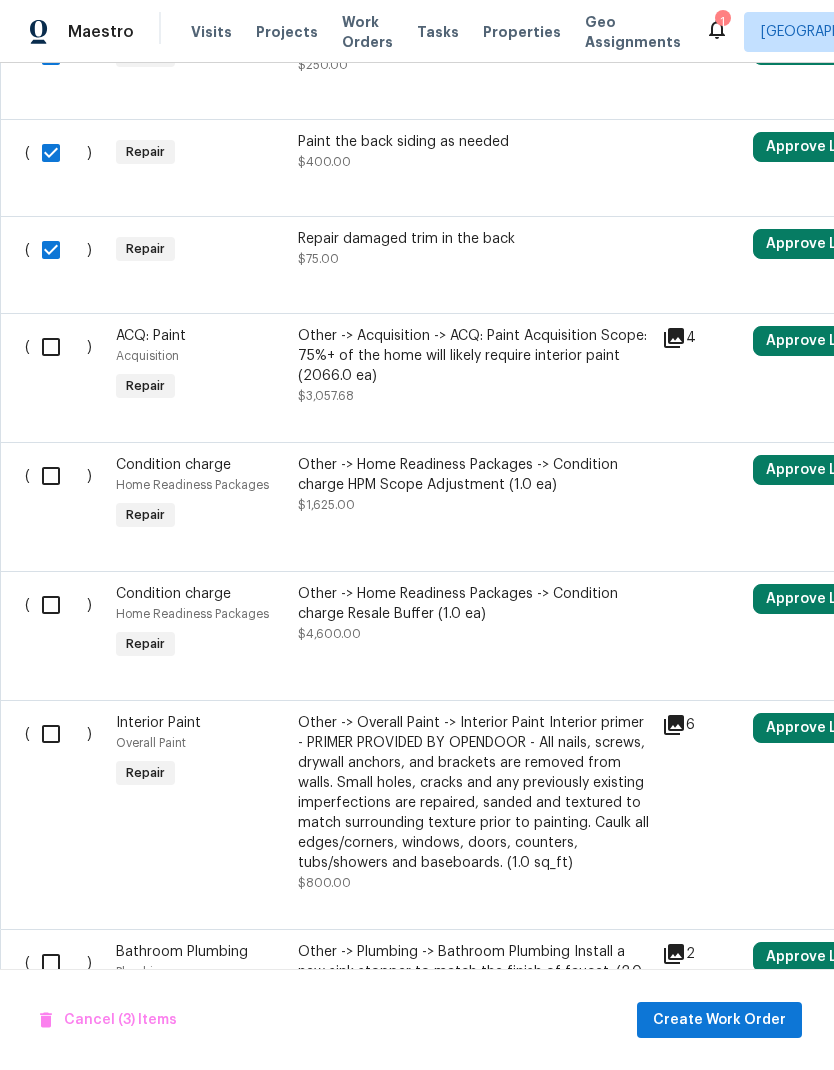 click at bounding box center [58, 347] 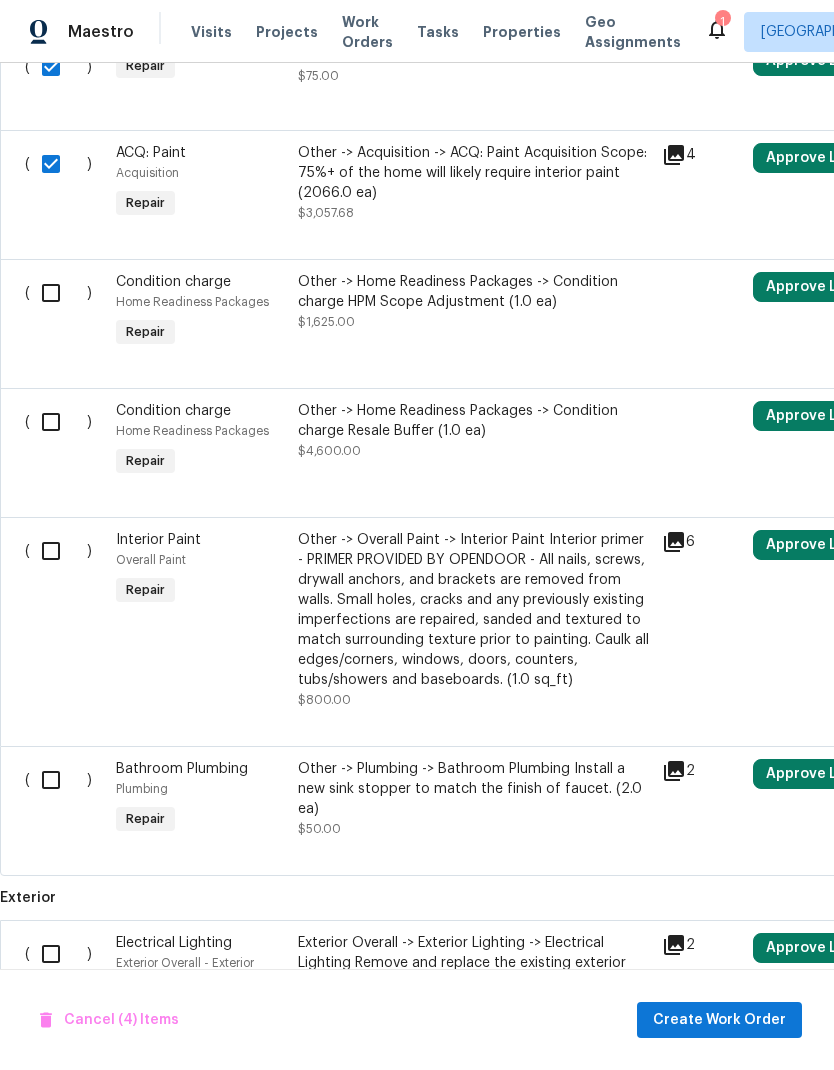 scroll, scrollTop: 829, scrollLeft: 0, axis: vertical 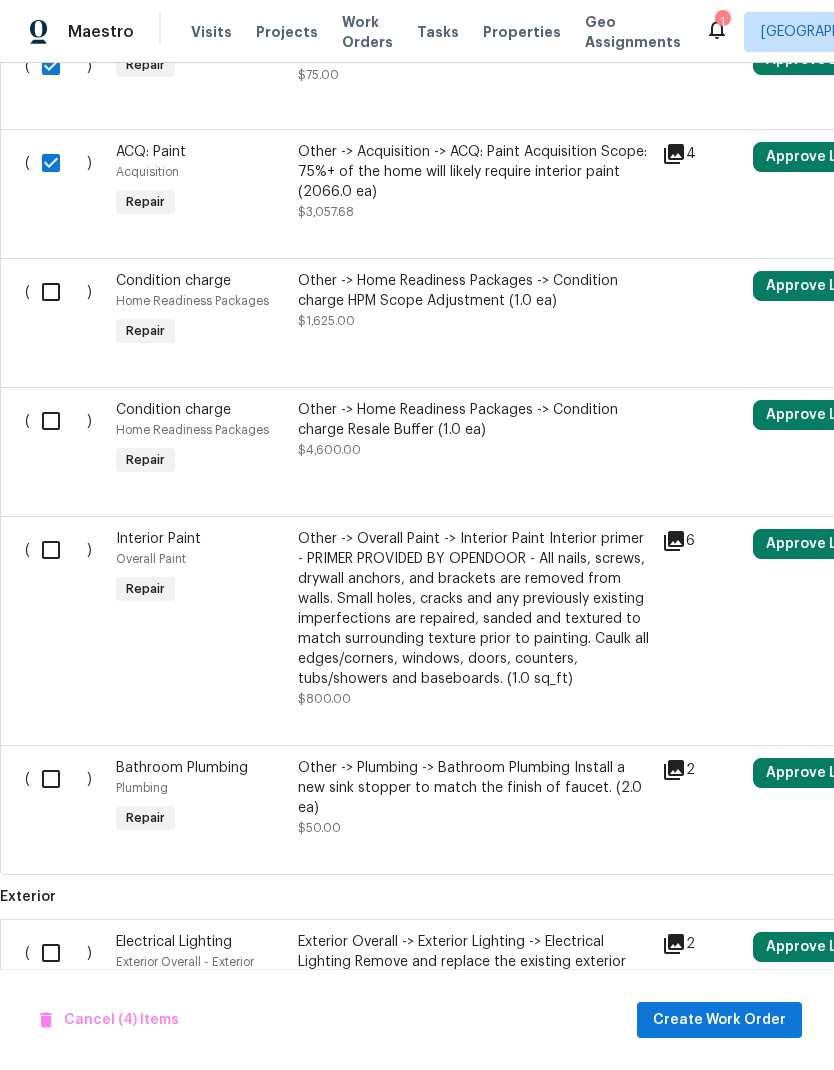 click at bounding box center (58, 550) 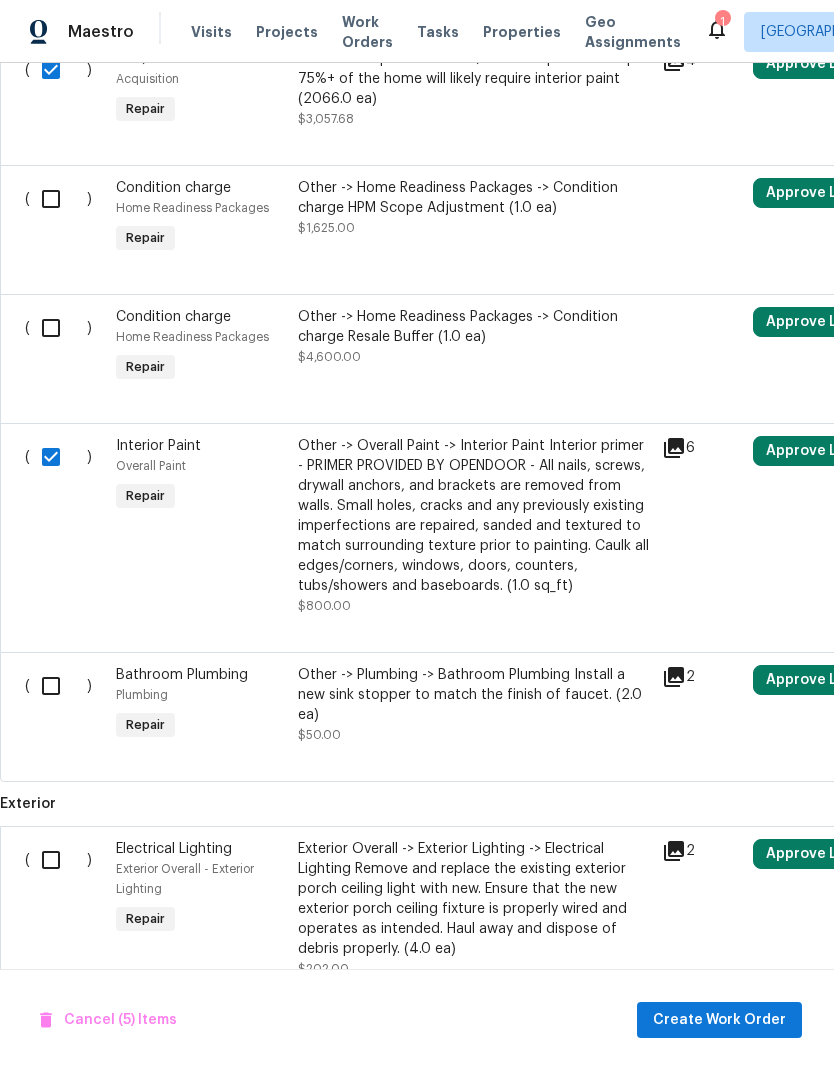 scroll, scrollTop: 923, scrollLeft: 0, axis: vertical 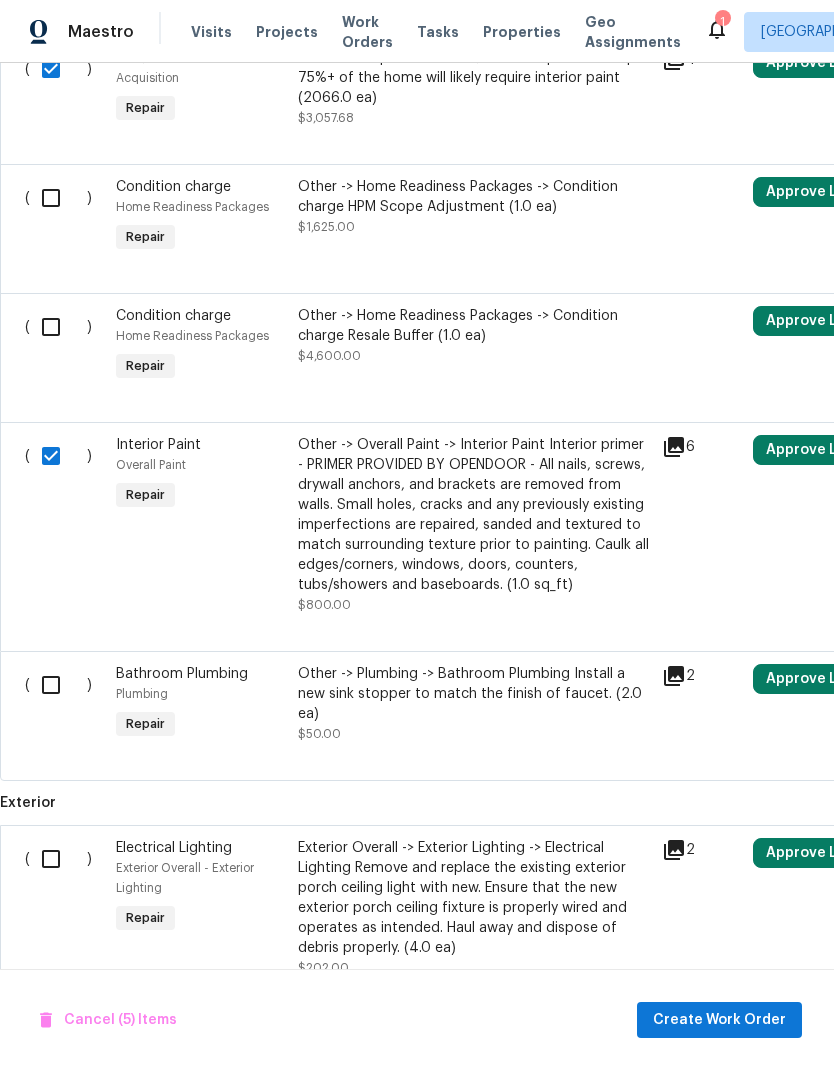 click at bounding box center [58, 685] 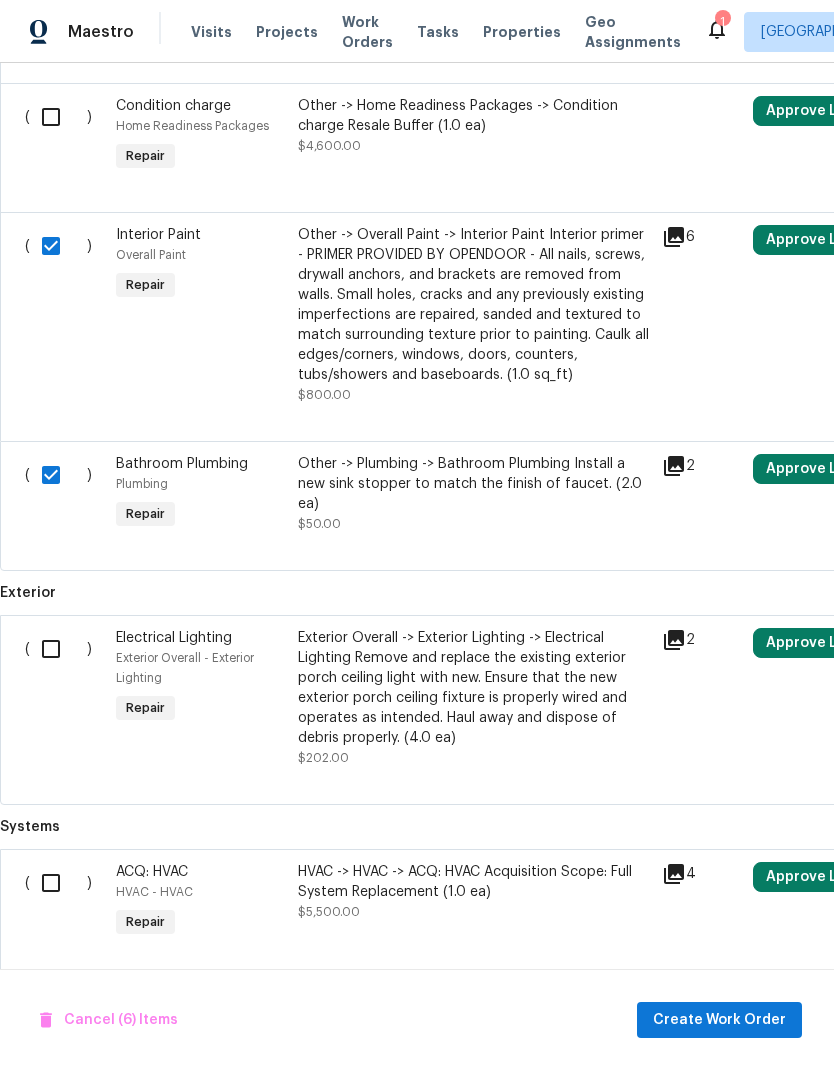 scroll, scrollTop: 1134, scrollLeft: 0, axis: vertical 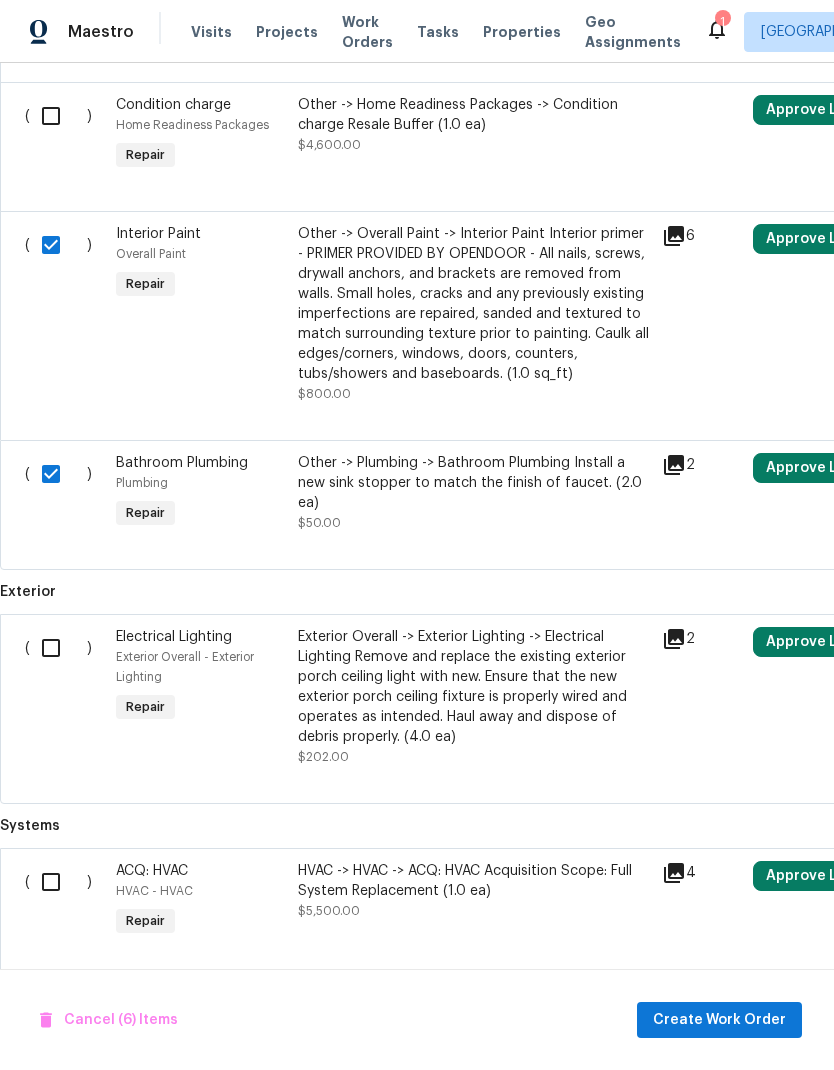 click at bounding box center (58, 648) 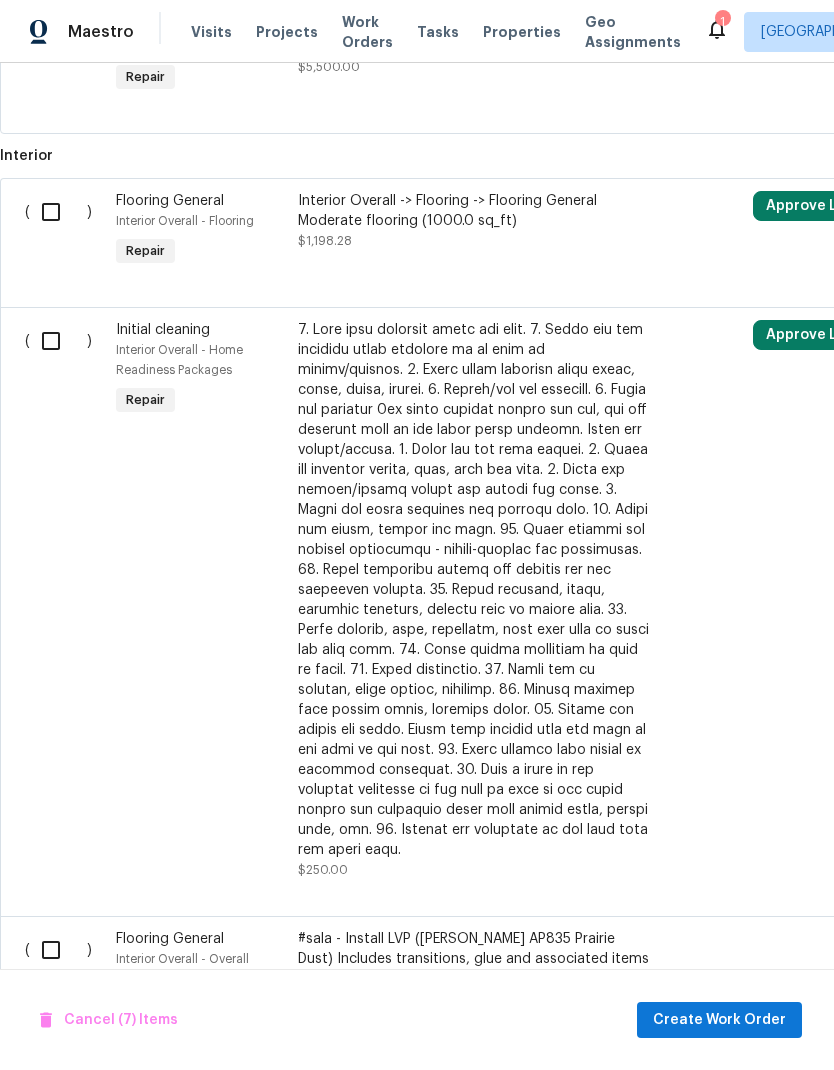 scroll, scrollTop: 1989, scrollLeft: 0, axis: vertical 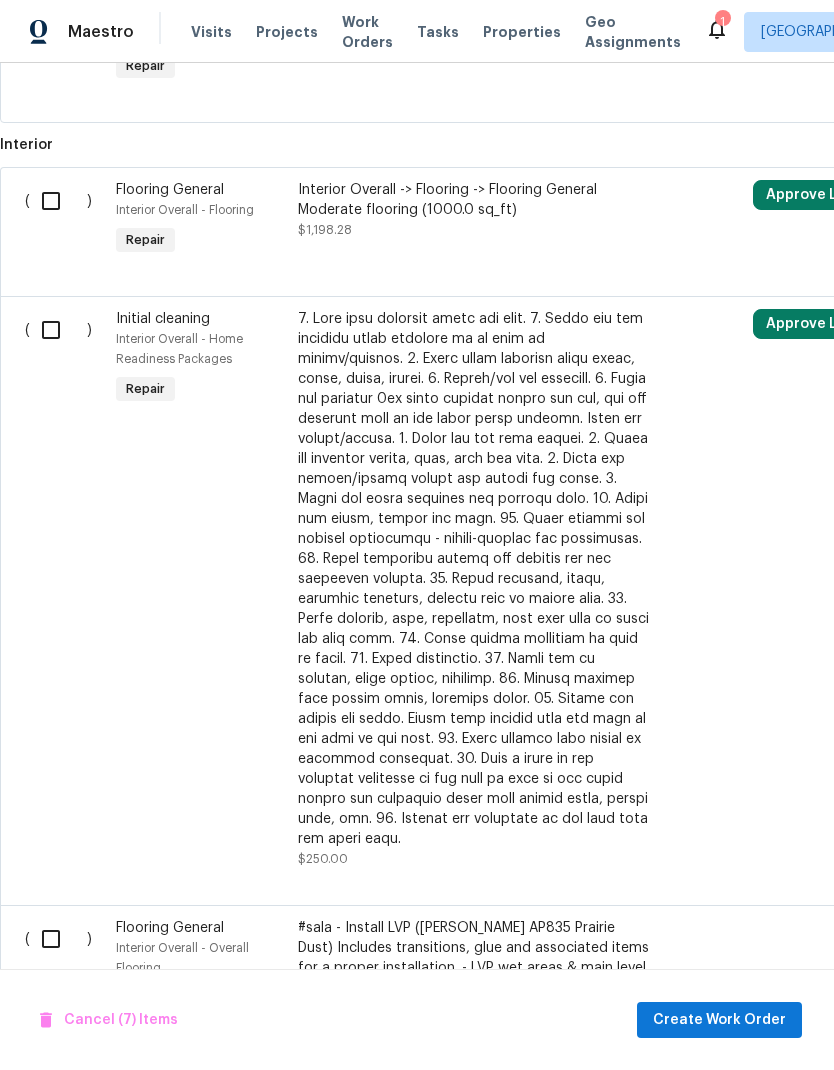 click at bounding box center [58, 330] 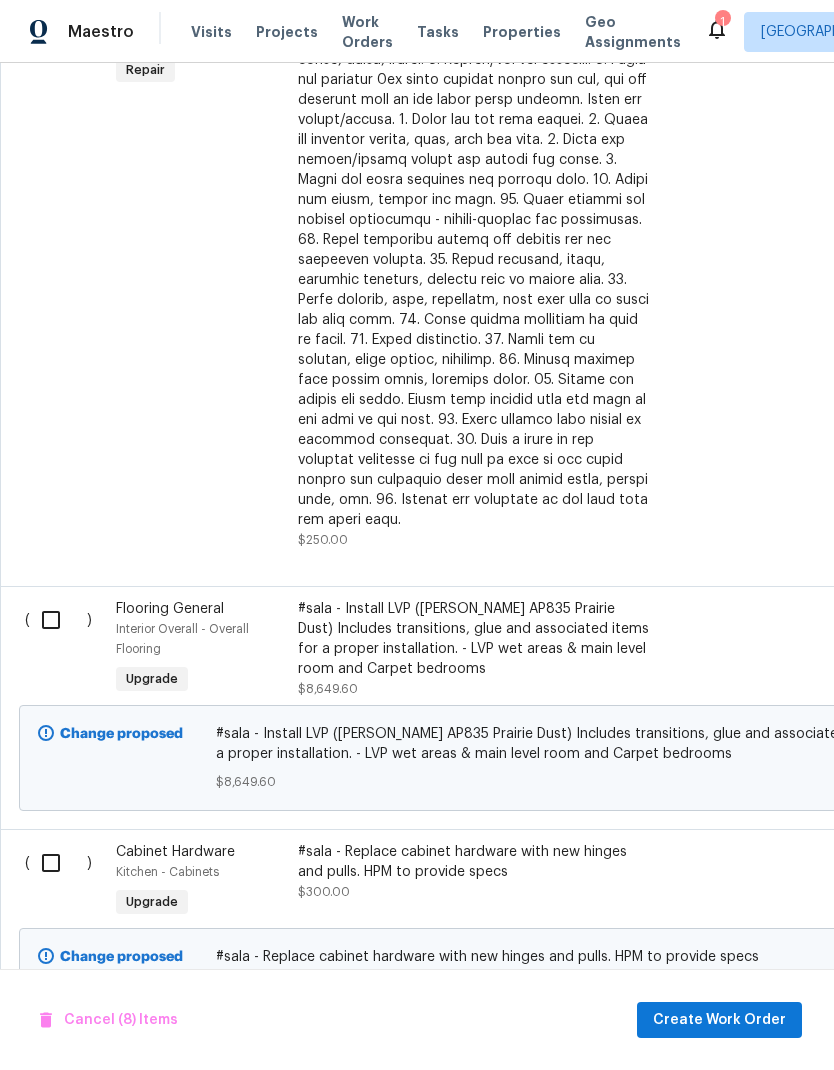 scroll, scrollTop: 2308, scrollLeft: 0, axis: vertical 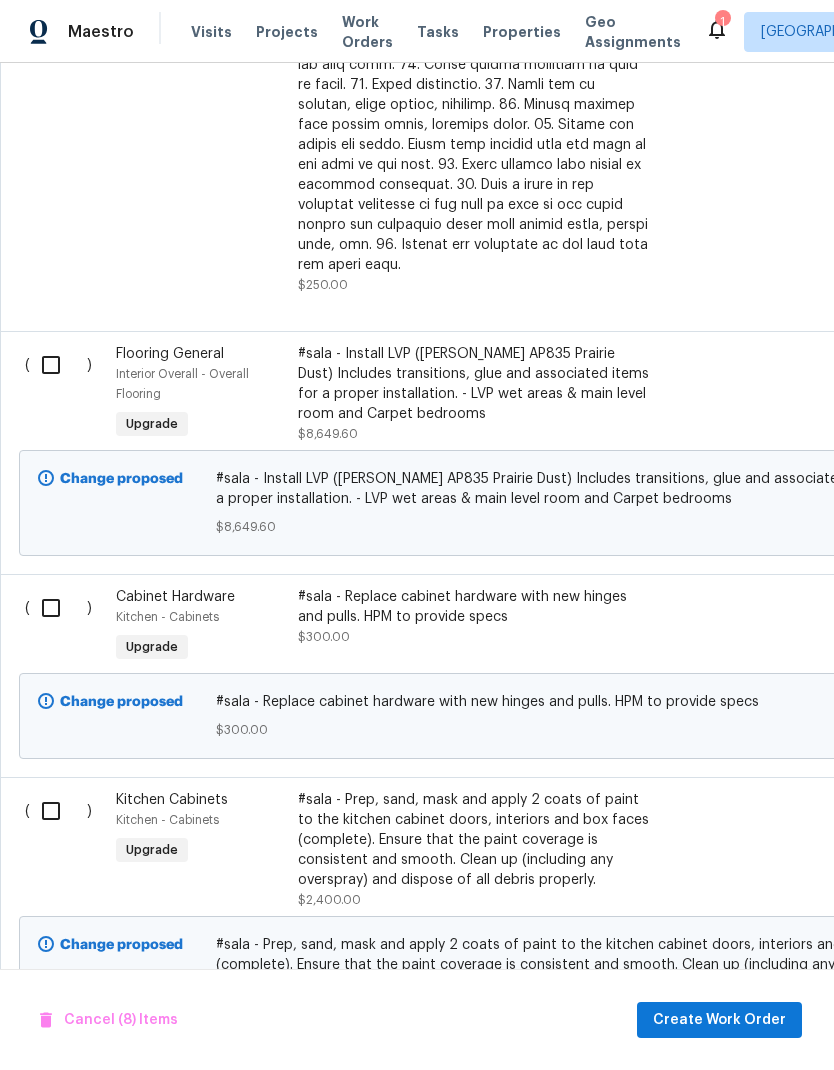 click at bounding box center (58, 608) 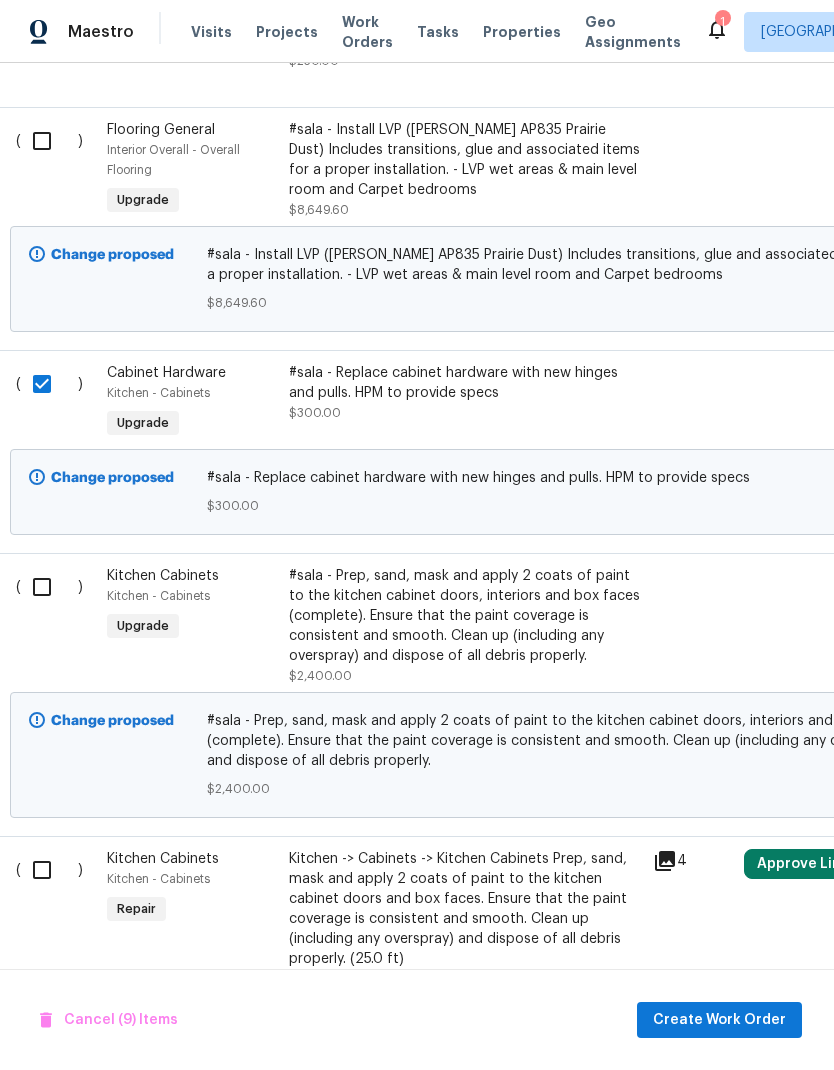 click at bounding box center (49, 587) 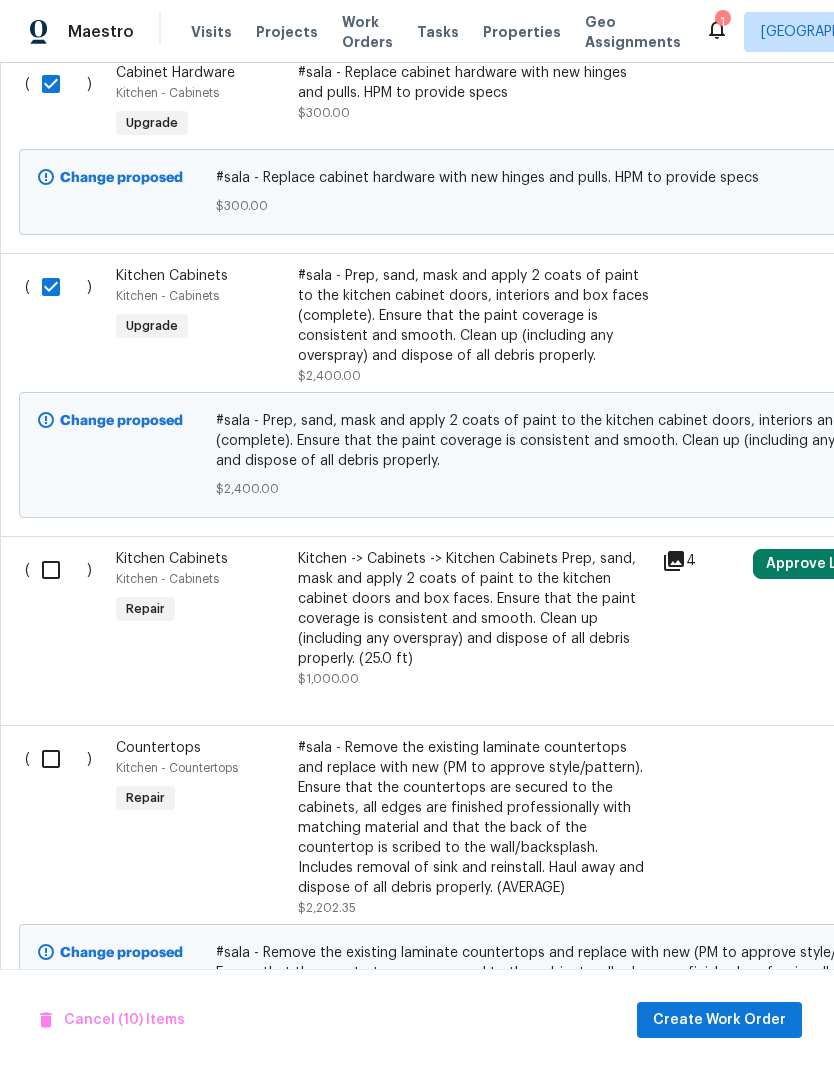 click at bounding box center (58, 570) 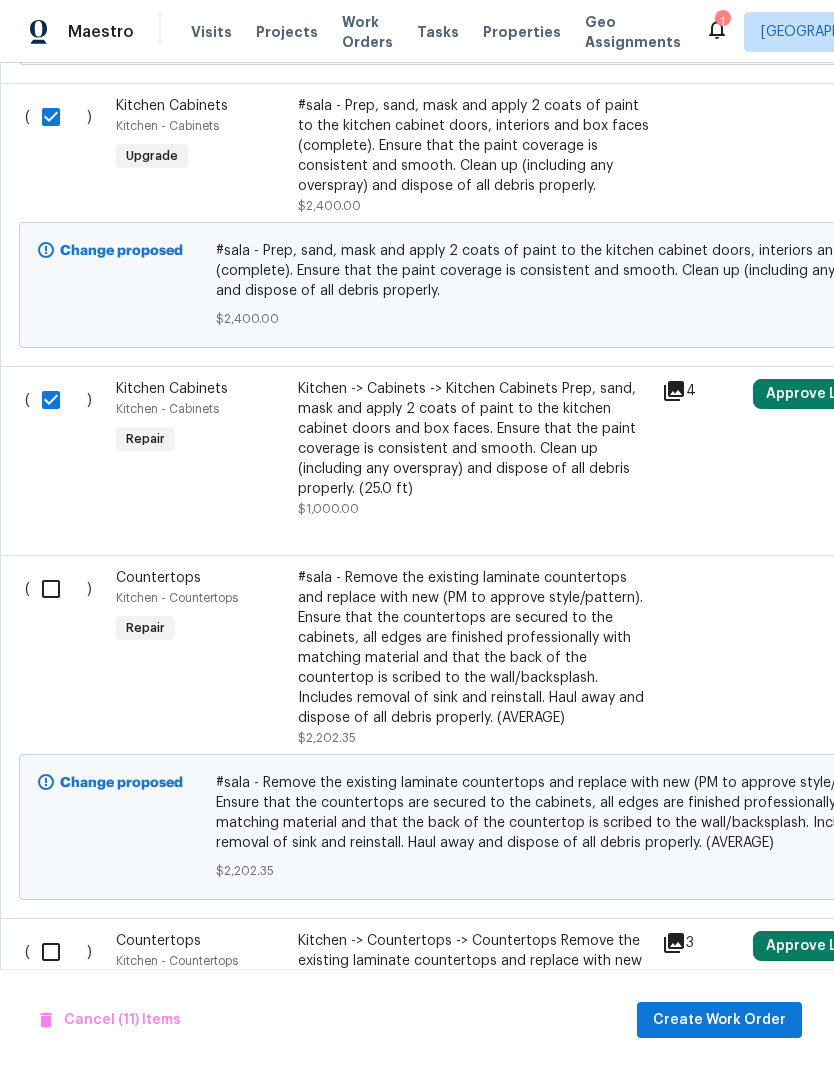 click at bounding box center (58, 589) 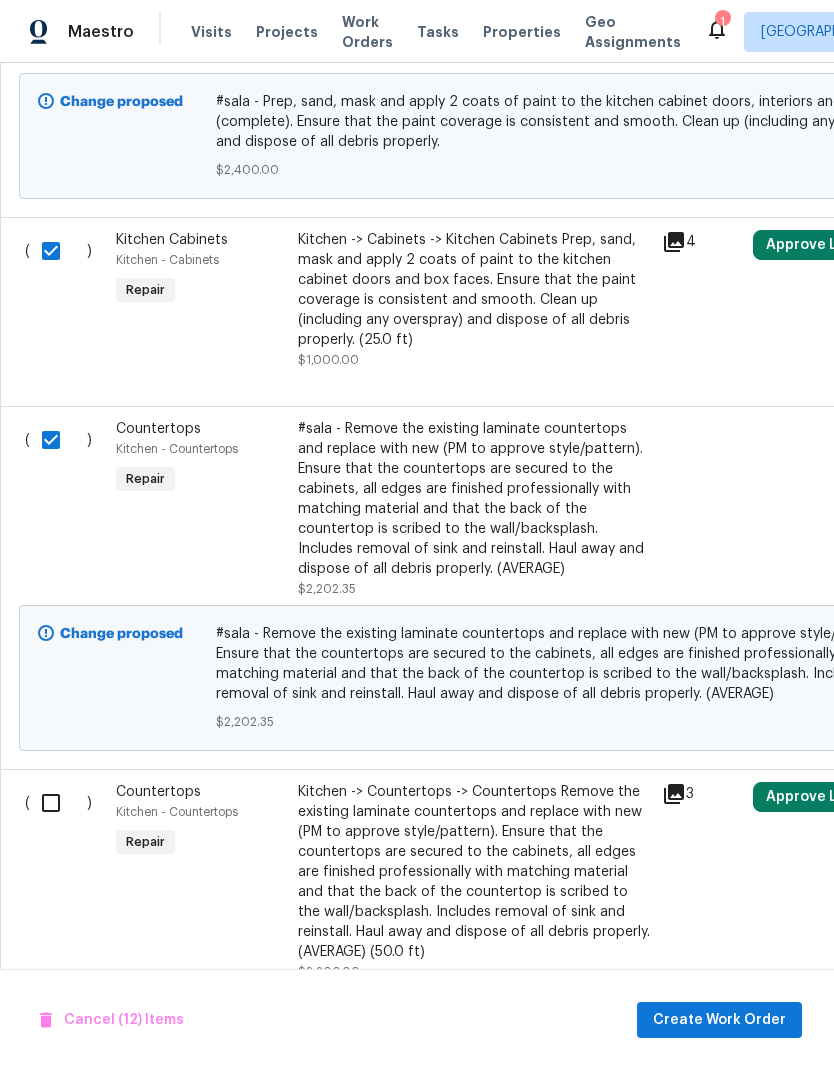 click at bounding box center [58, 803] 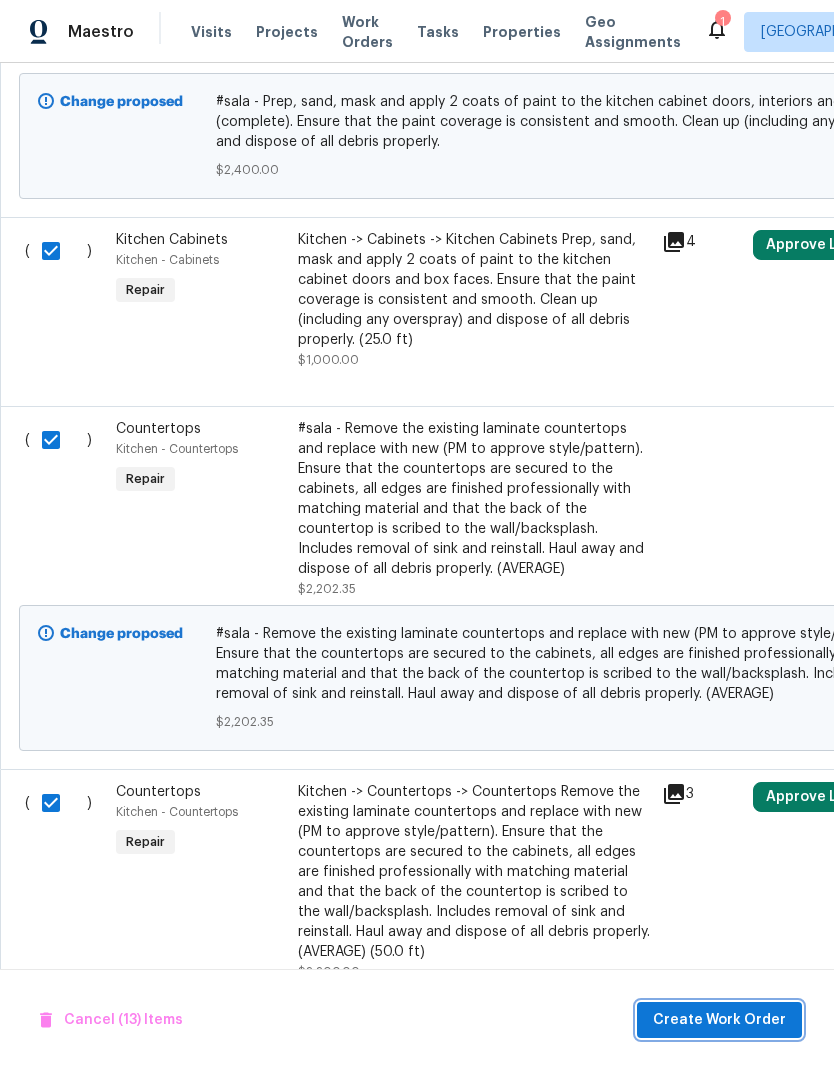 click on "Create Work Order" at bounding box center [719, 1020] 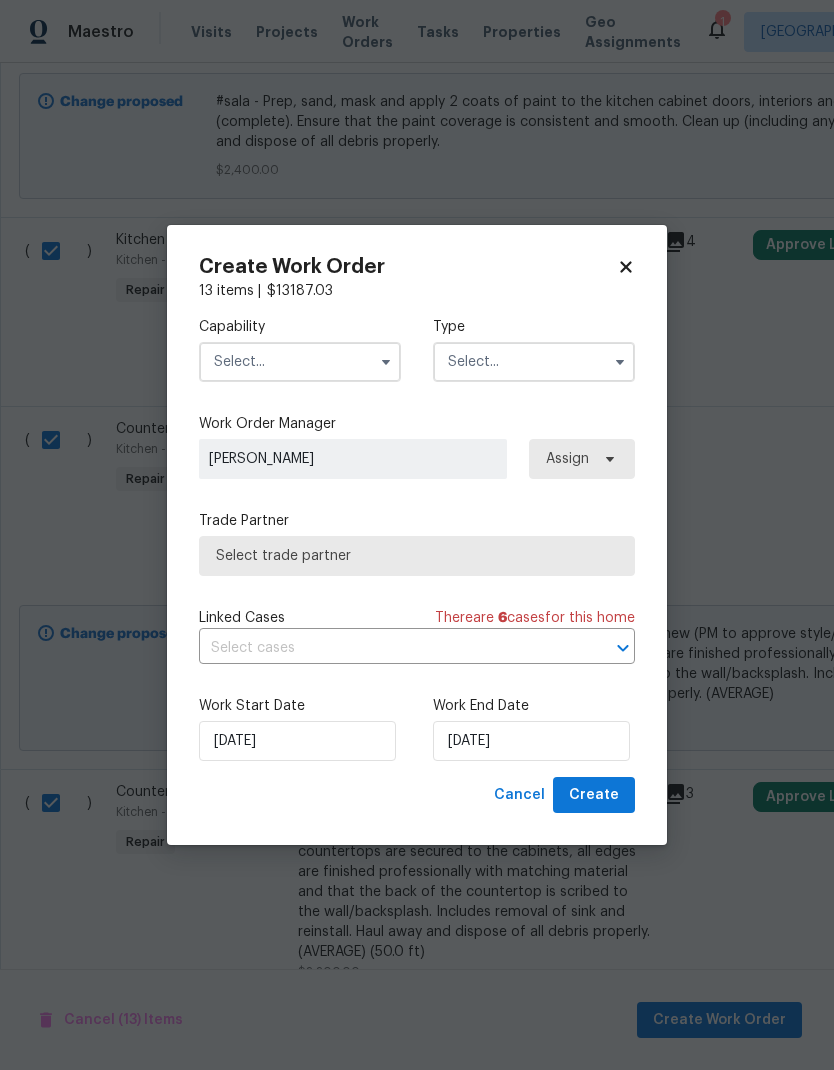 click at bounding box center (386, 362) 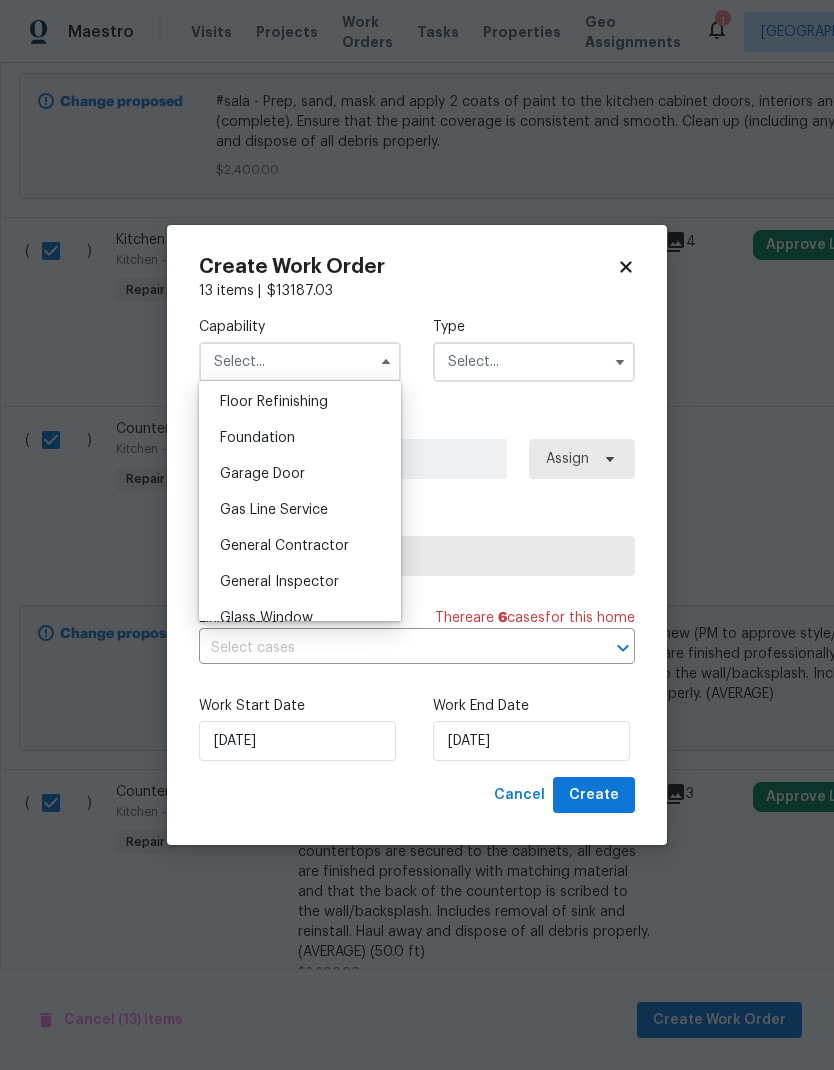 click on "General Contractor" at bounding box center (284, 546) 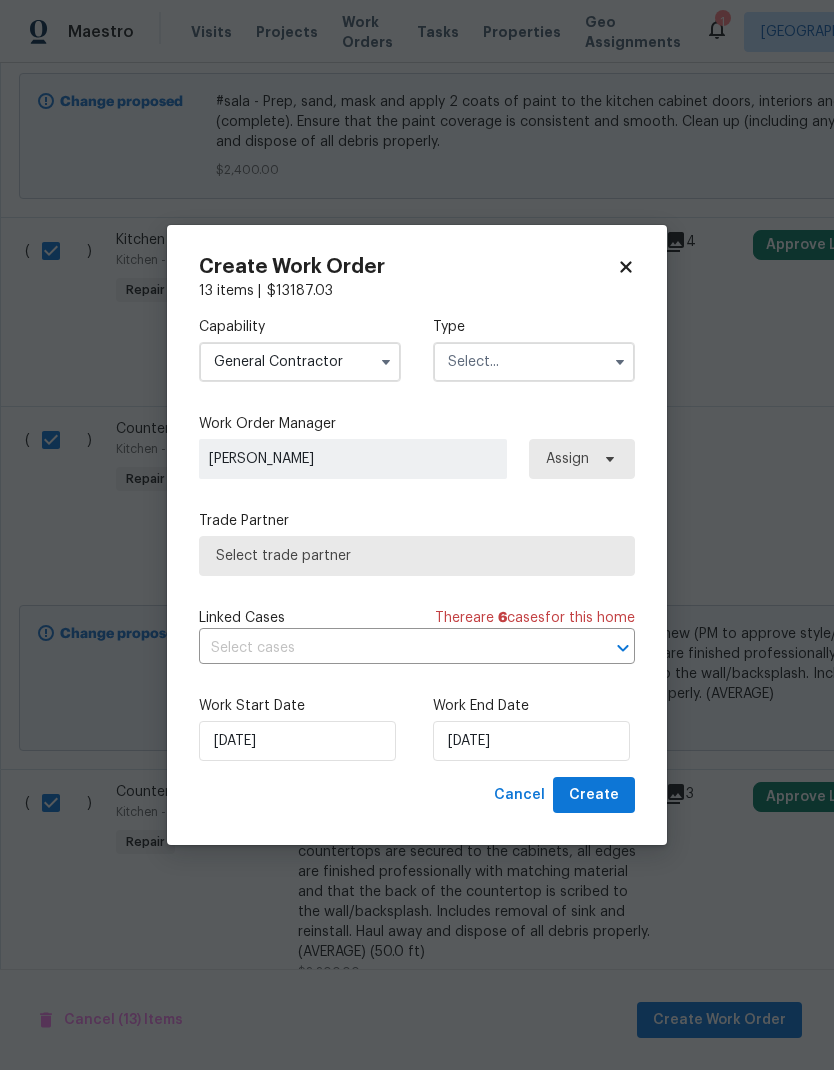 click at bounding box center (534, 362) 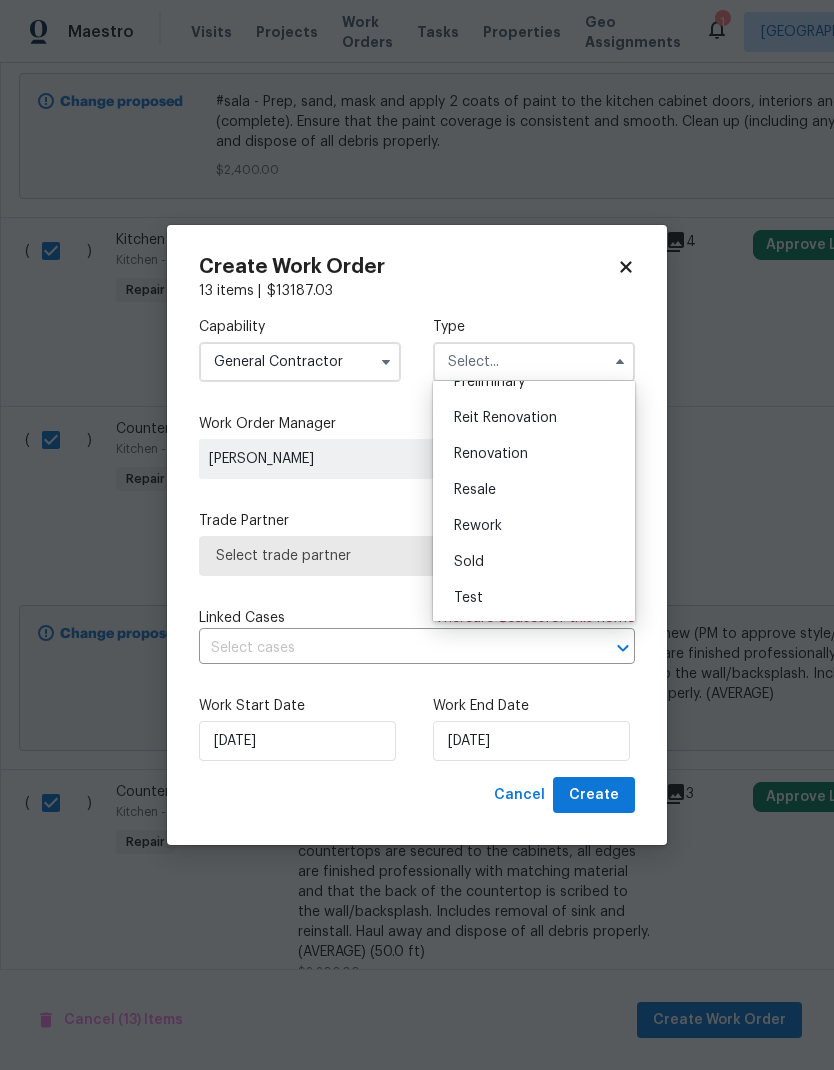 click on "Renovation" at bounding box center [491, 454] 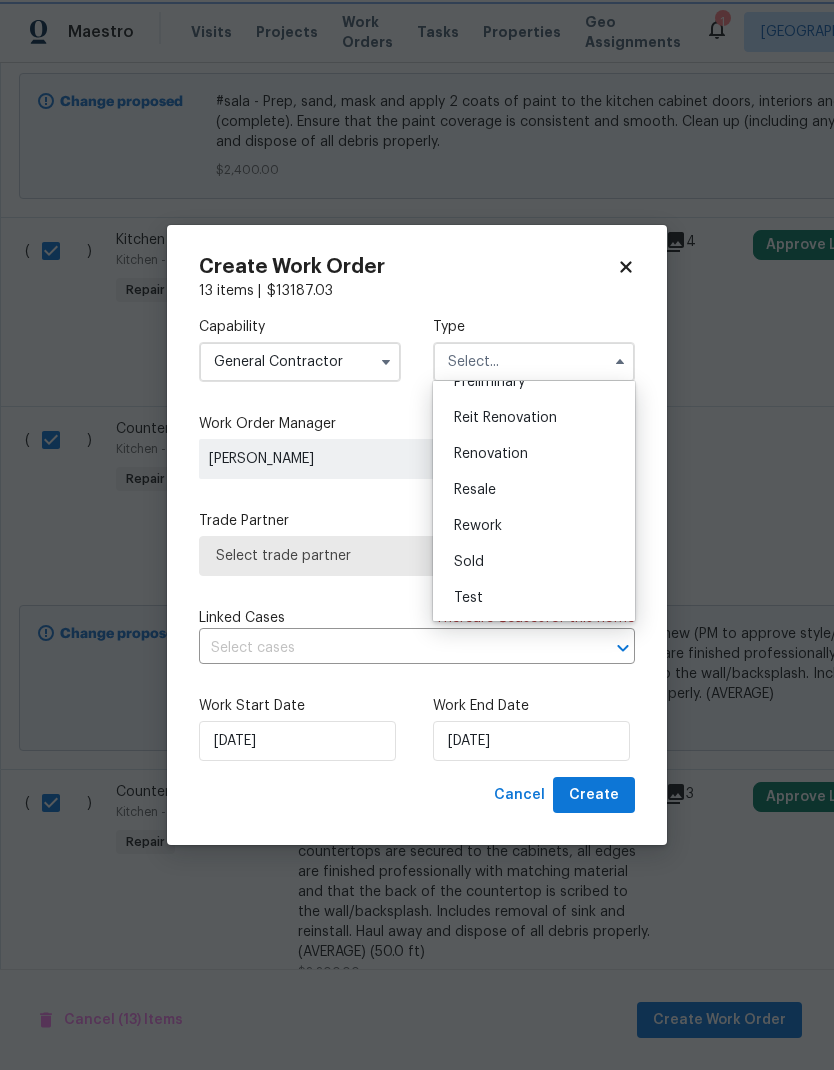 type on "Renovation" 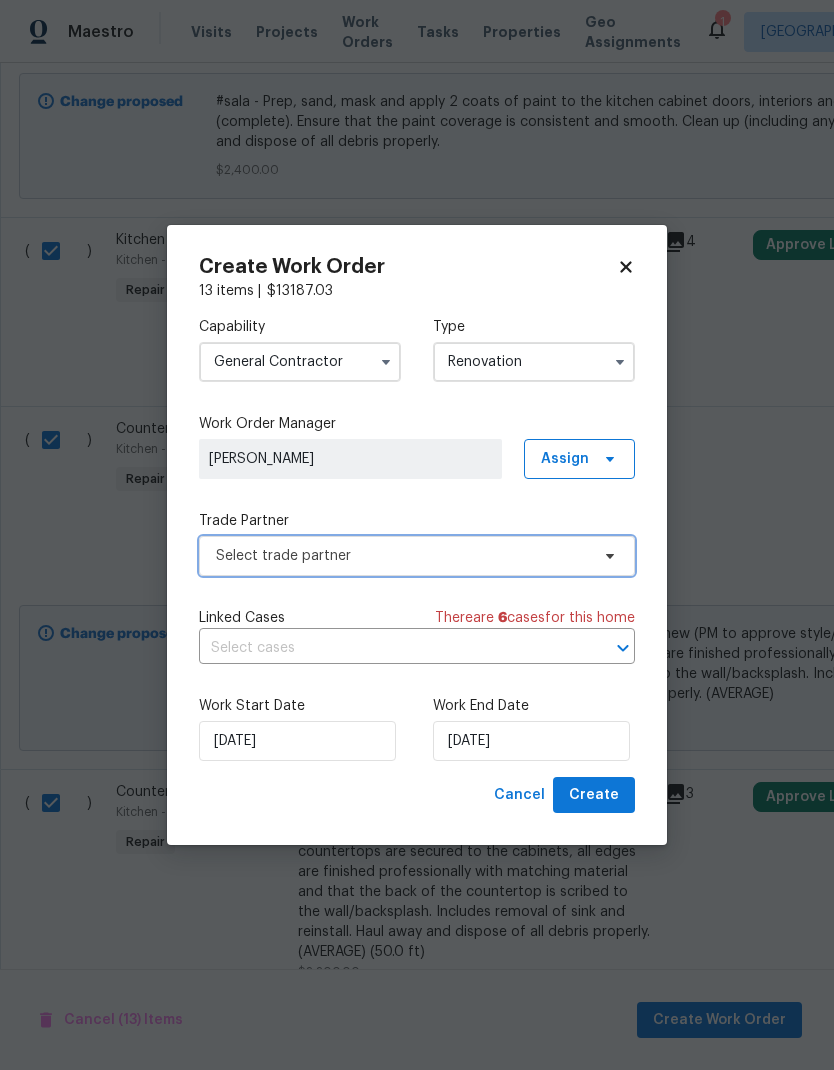click on "Select trade partner" at bounding box center [417, 556] 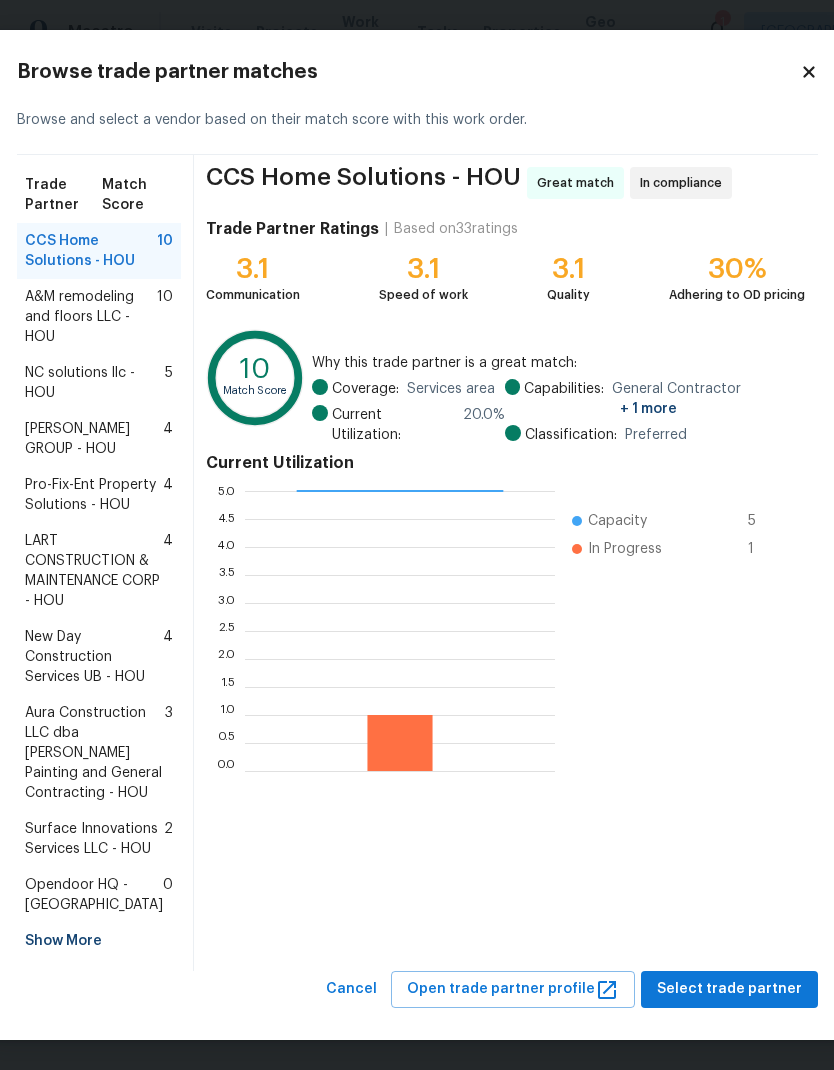 click on "[PERSON_NAME] GROUP - HOU" at bounding box center [94, 439] 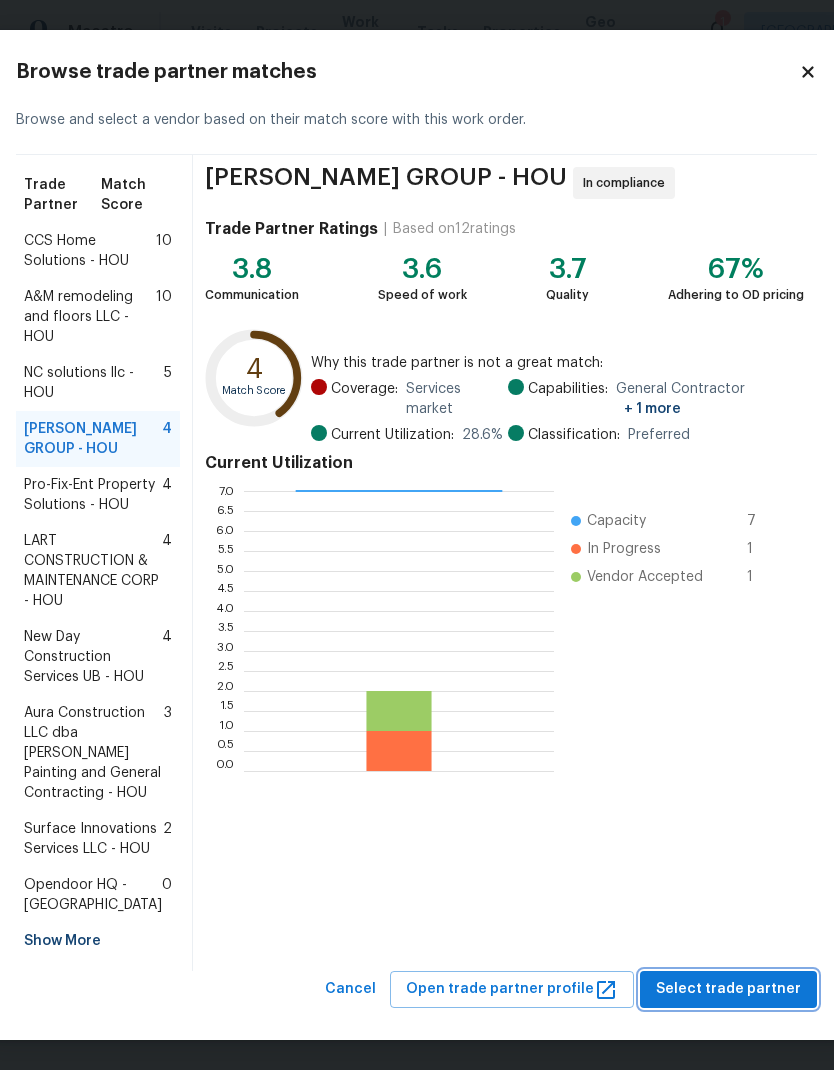 click on "Select trade partner" at bounding box center (728, 989) 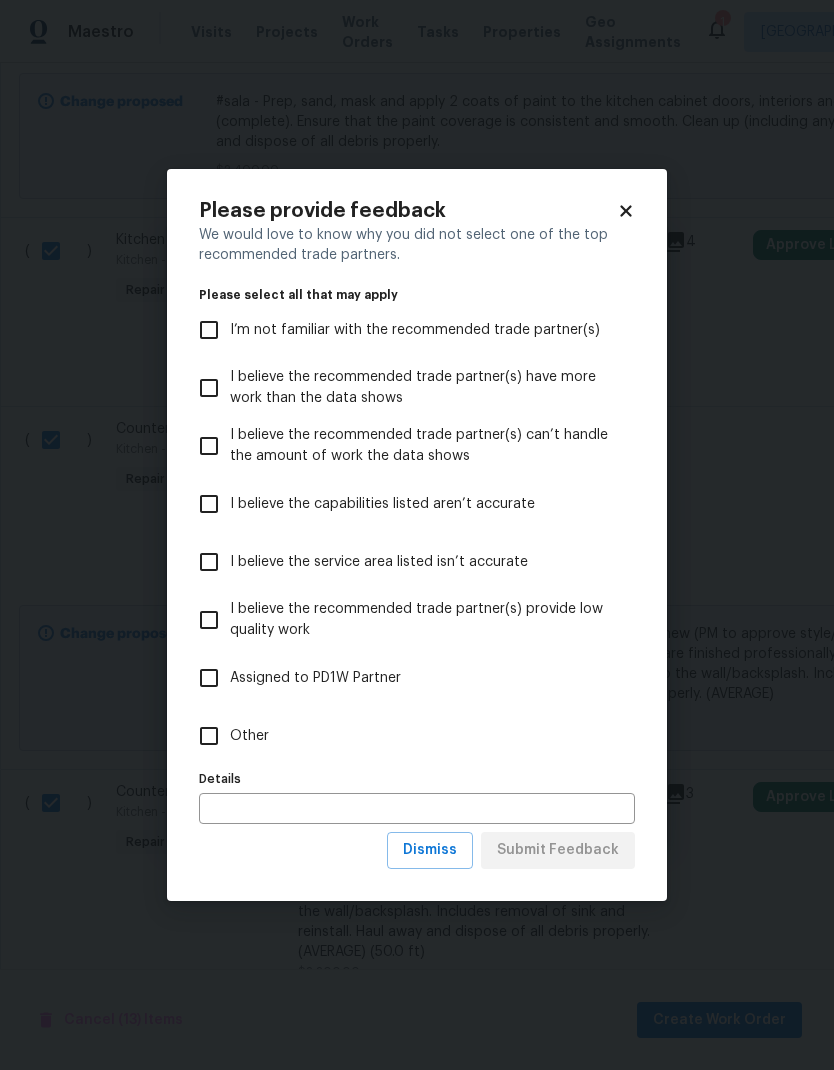 click on "Maestro Visits Projects Work Orders Tasks Properties Geo Assignments 1 Houston [PERSON_NAME] Back to all projects [STREET_ADDRESS] 4 Beds | 2 Baths | Total: 2066 ft² | Above Grade: 2066 ft² | Basement Finished: N/A | 2005 Not seen [DATE] Mark Seen Actions Last Visit Date [DATE]  by  [PERSON_NAME]   Project Renovation   Draft Visits Work Orders Maintenance Notes Condition Adjustments Costs Photos Floor Plans Cases RENOVATION   [DATE] Draft No work orders. Cancel (13) Items Create Work Order Pending Line Items Create Line Item No Section Specified ( ) Repair Exterior pressure wash $250.00 Approve Line Item Draft ( ) Repair Paint the back siding as needed $400.00 Approve Line Item Draft ( ) Repair Repair damaged trim in the back $75.00 Approve Line Item Draft ( ) ACQ: Paint Acquisition Repair Other -> Acquisition -> ACQ: Paint
Acquisition Scope: 75%+ of the home will likely require interior paint
(2066.0 ea) $3,057.68   4 Approve Line Item Draft ( ) Condition charge Repair $1,625.00 (" at bounding box center [417, 535] 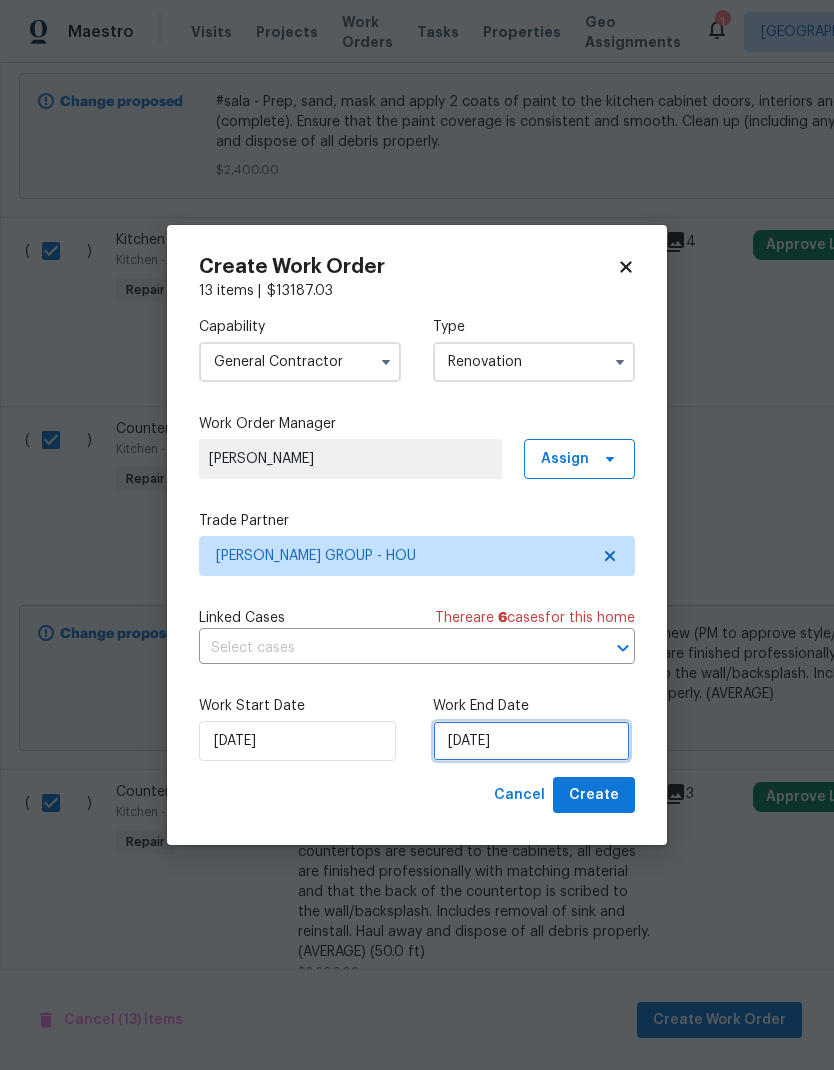 click on "[DATE]" at bounding box center (531, 741) 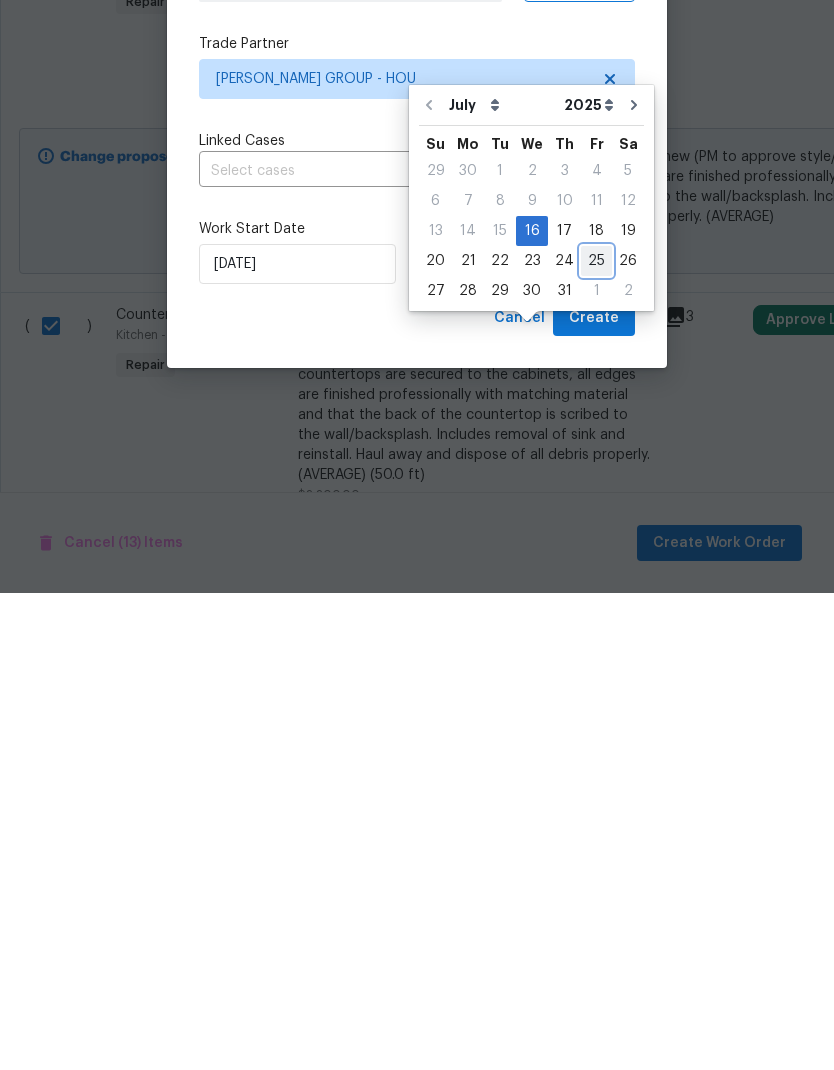click on "25" at bounding box center [596, 738] 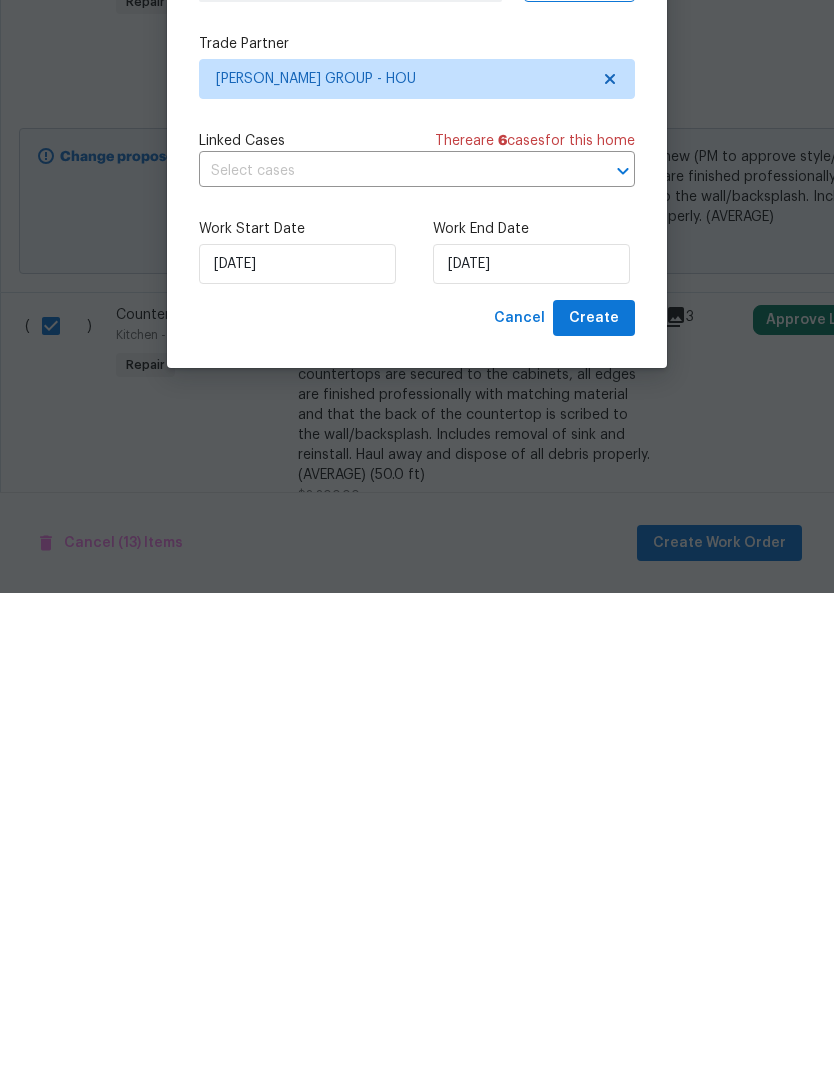 type on "[DATE]" 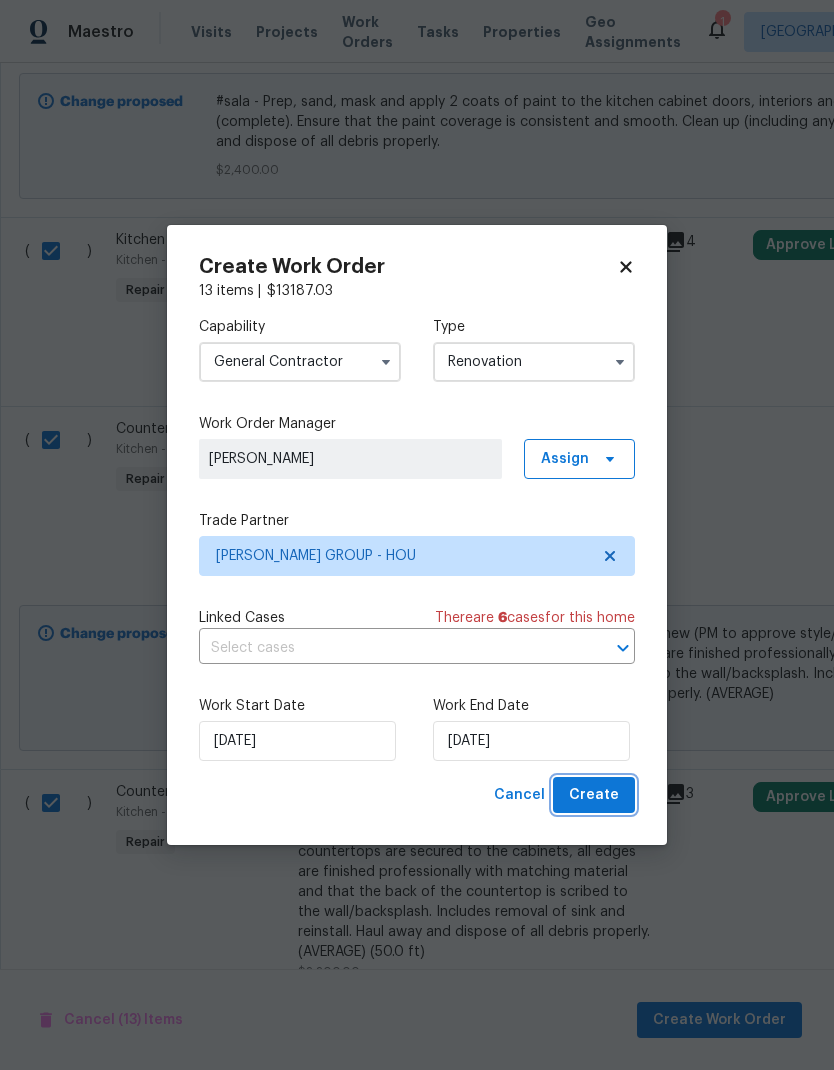 click on "Create" at bounding box center (594, 795) 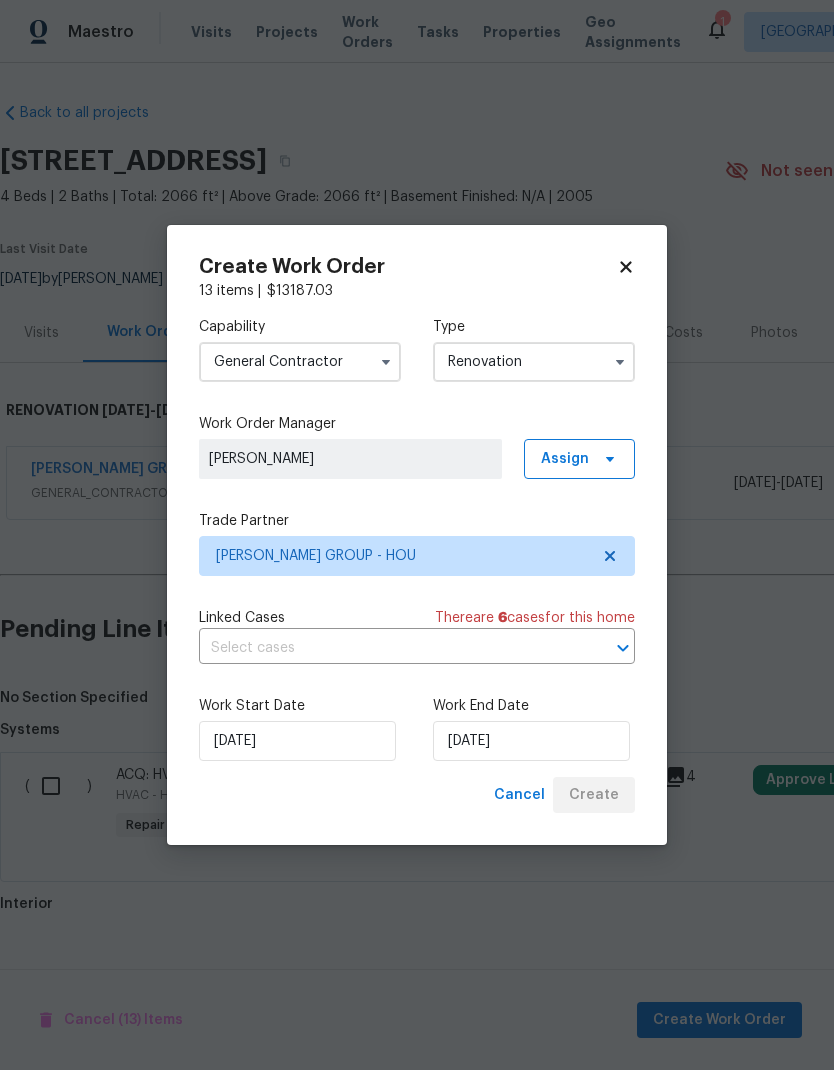 scroll, scrollTop: 0, scrollLeft: 0, axis: both 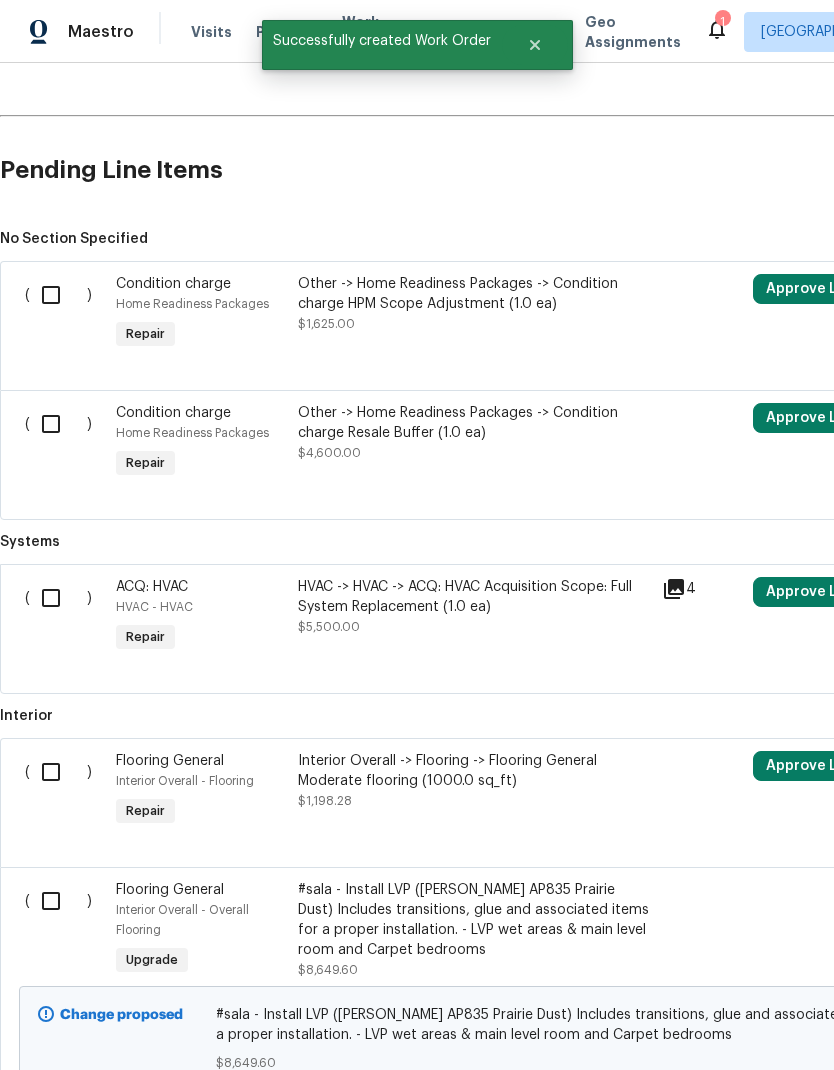 click at bounding box center [58, 295] 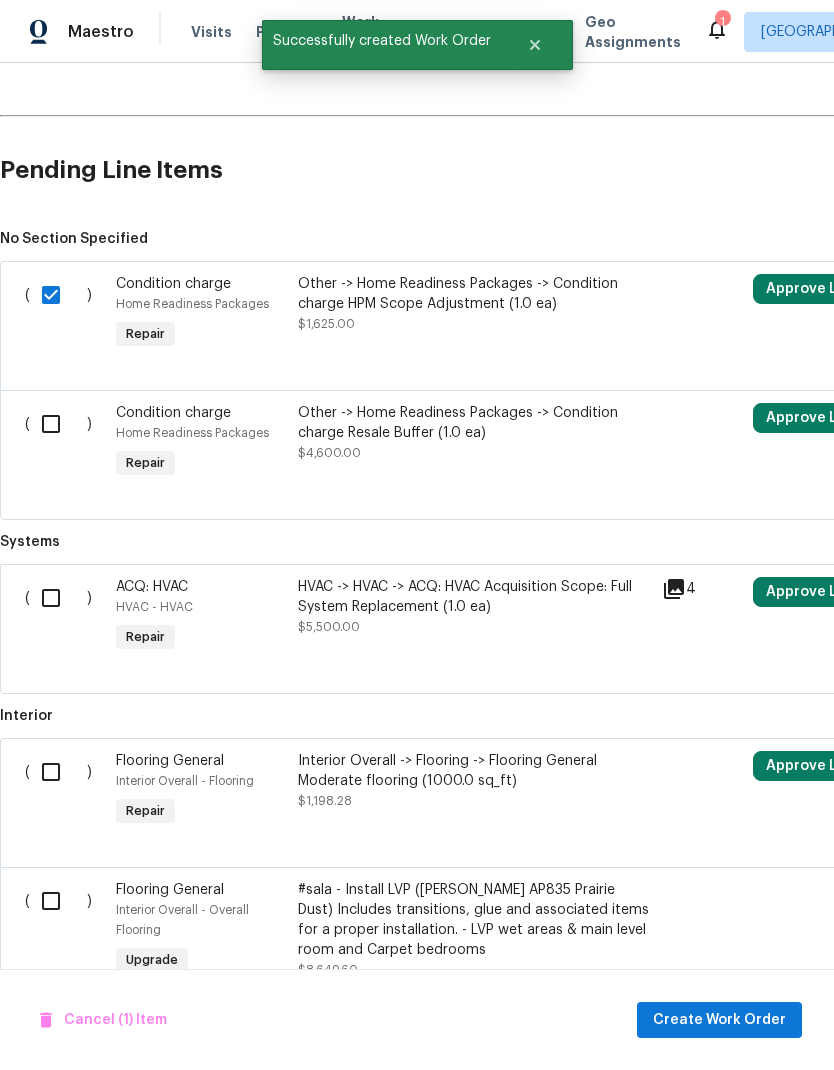 click at bounding box center [58, 424] 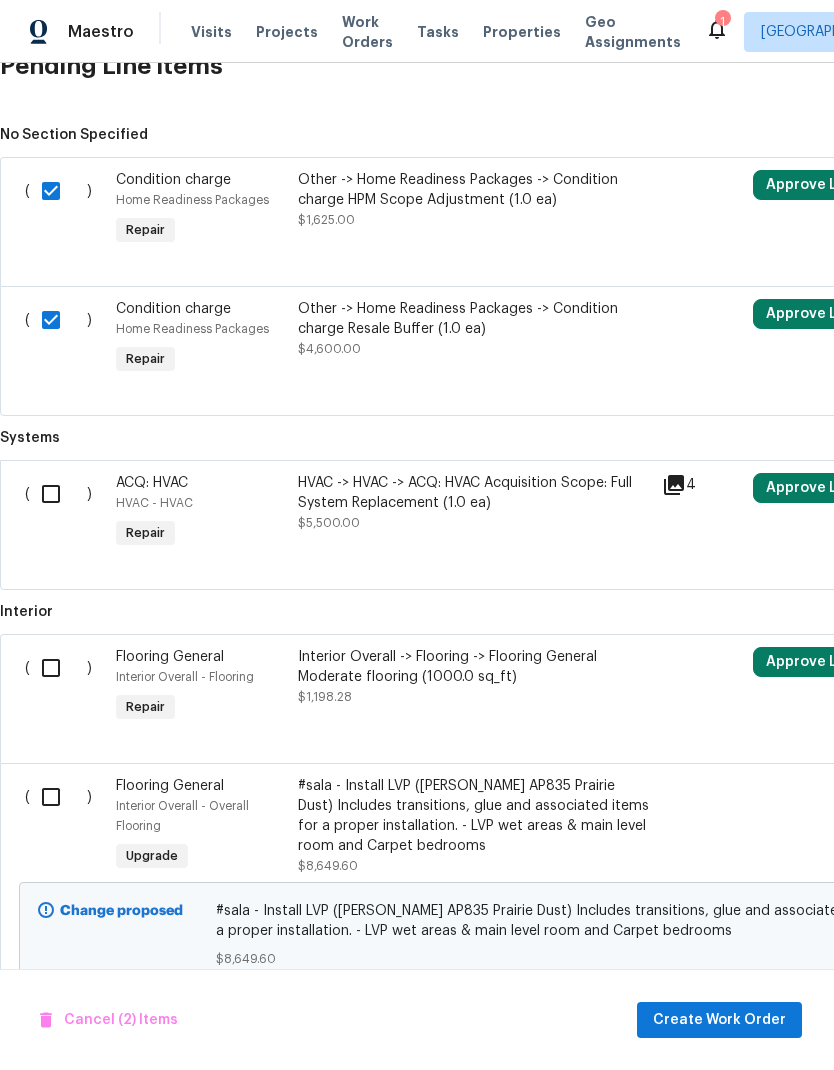 scroll, scrollTop: 561, scrollLeft: 0, axis: vertical 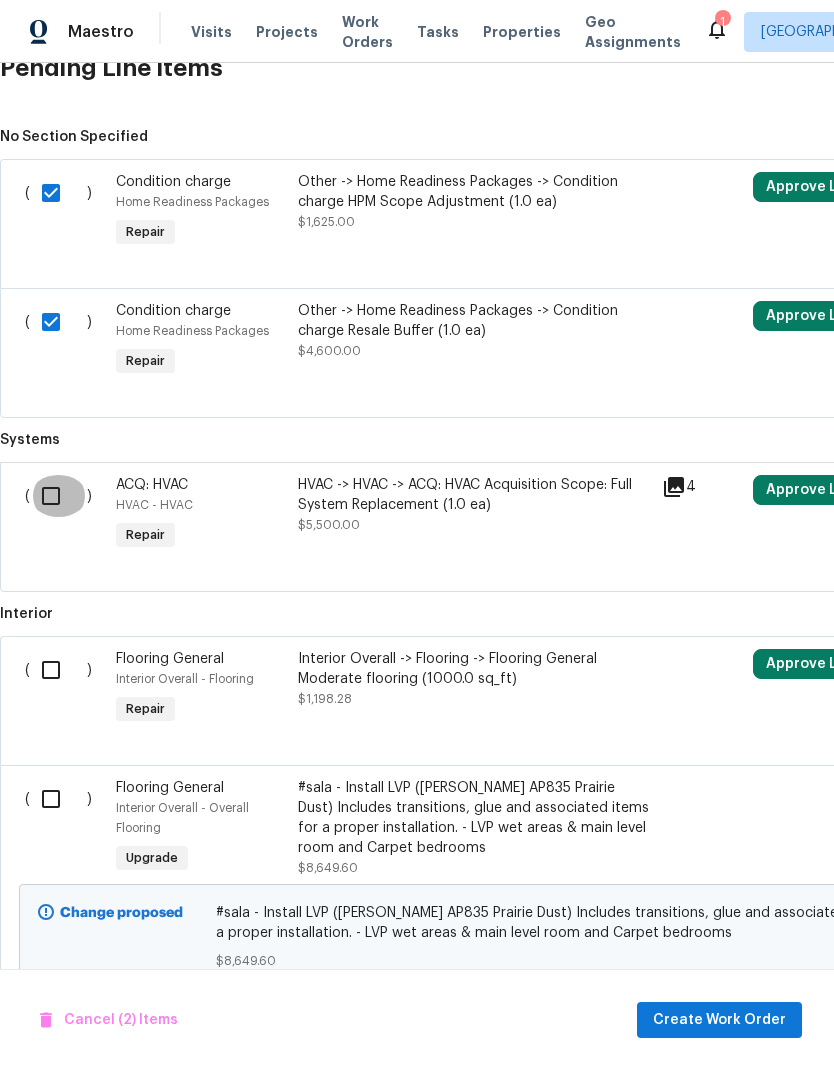 click at bounding box center (58, 496) 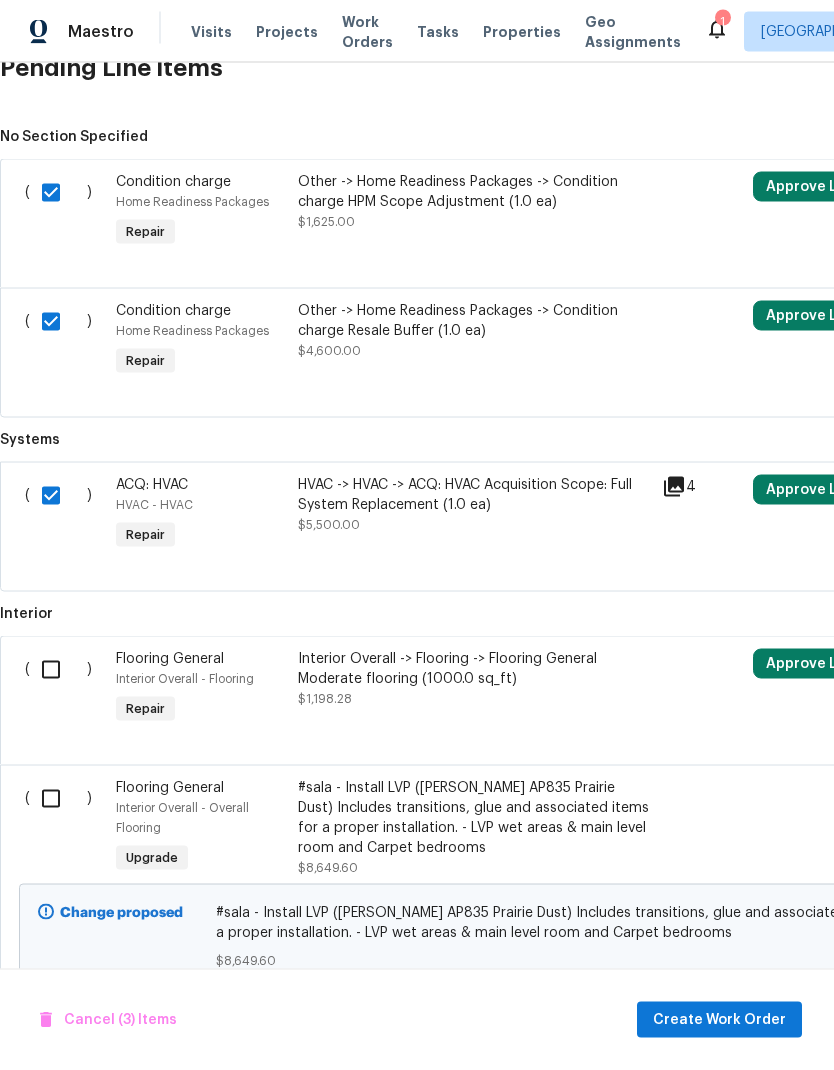 scroll, scrollTop: 80, scrollLeft: 0, axis: vertical 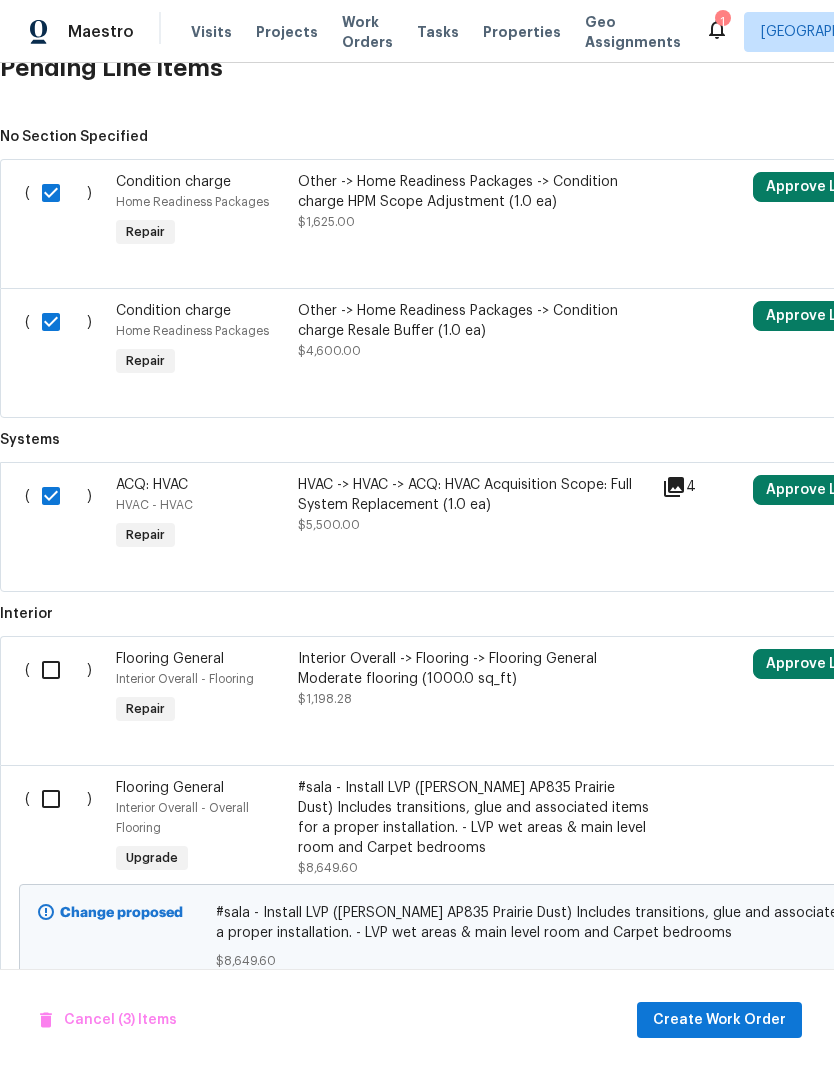 click at bounding box center (58, 496) 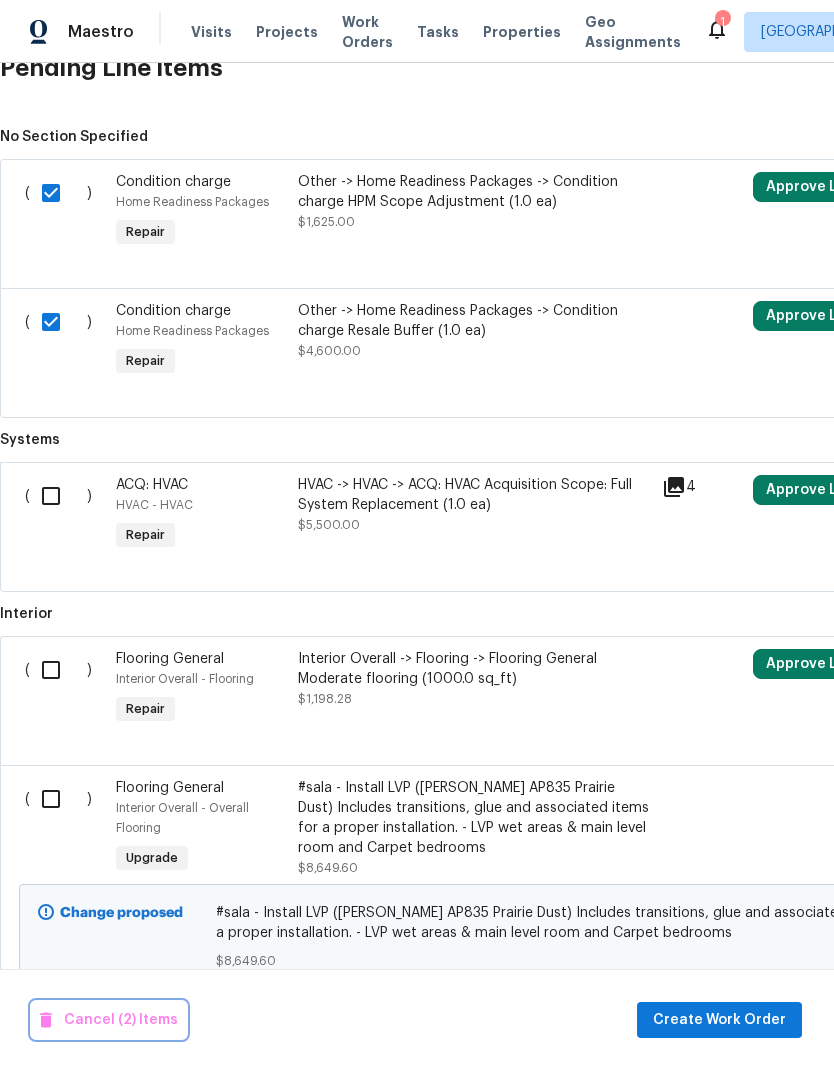 click on "Cancel (2) Items" at bounding box center (109, 1020) 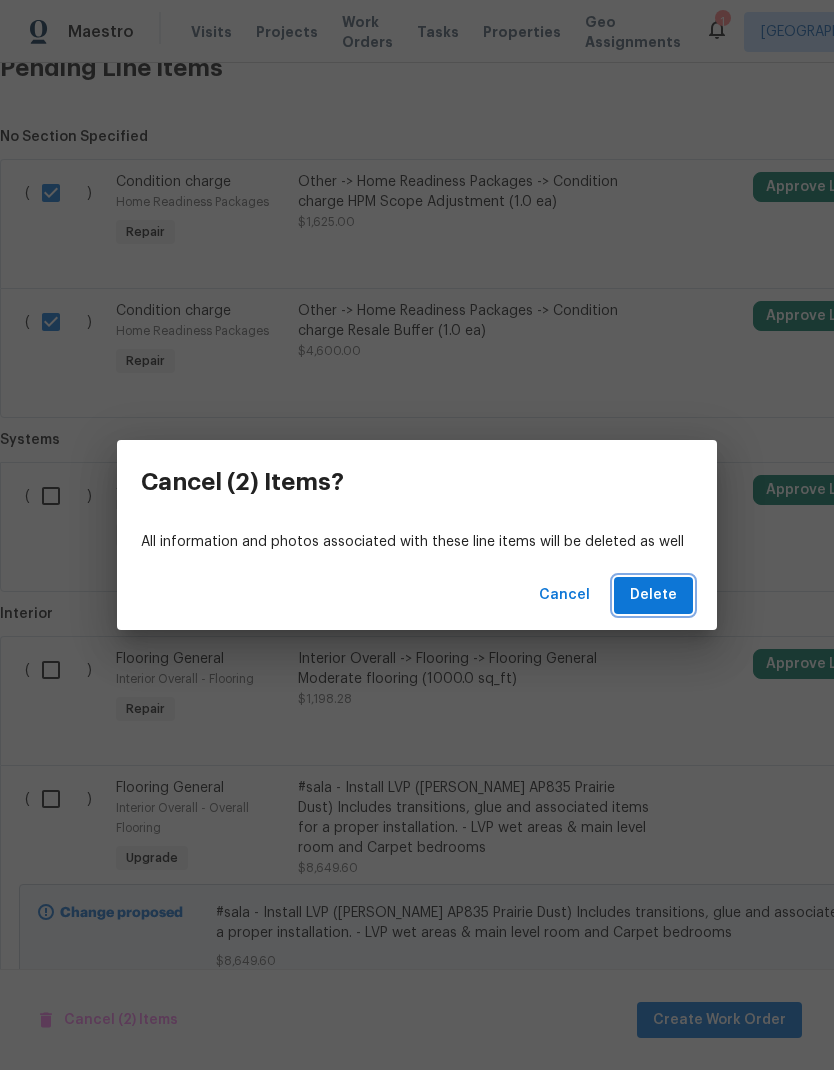 click on "Delete" at bounding box center (653, 595) 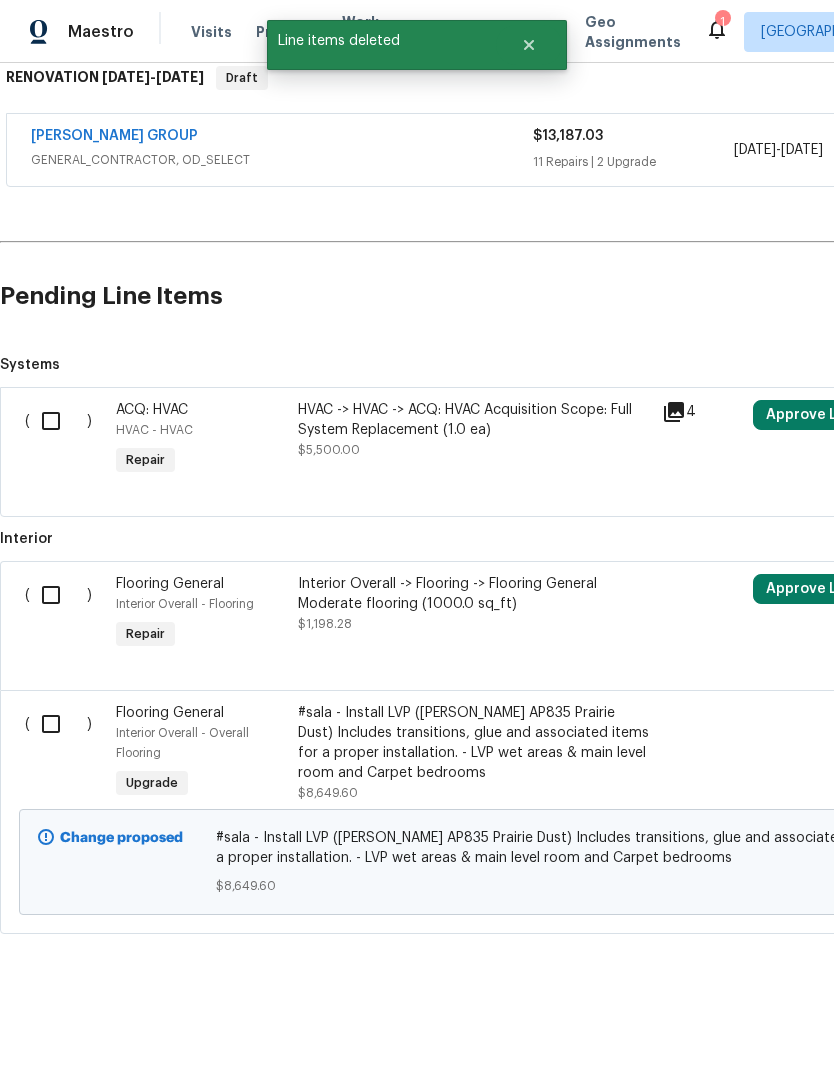 scroll, scrollTop: 256, scrollLeft: 0, axis: vertical 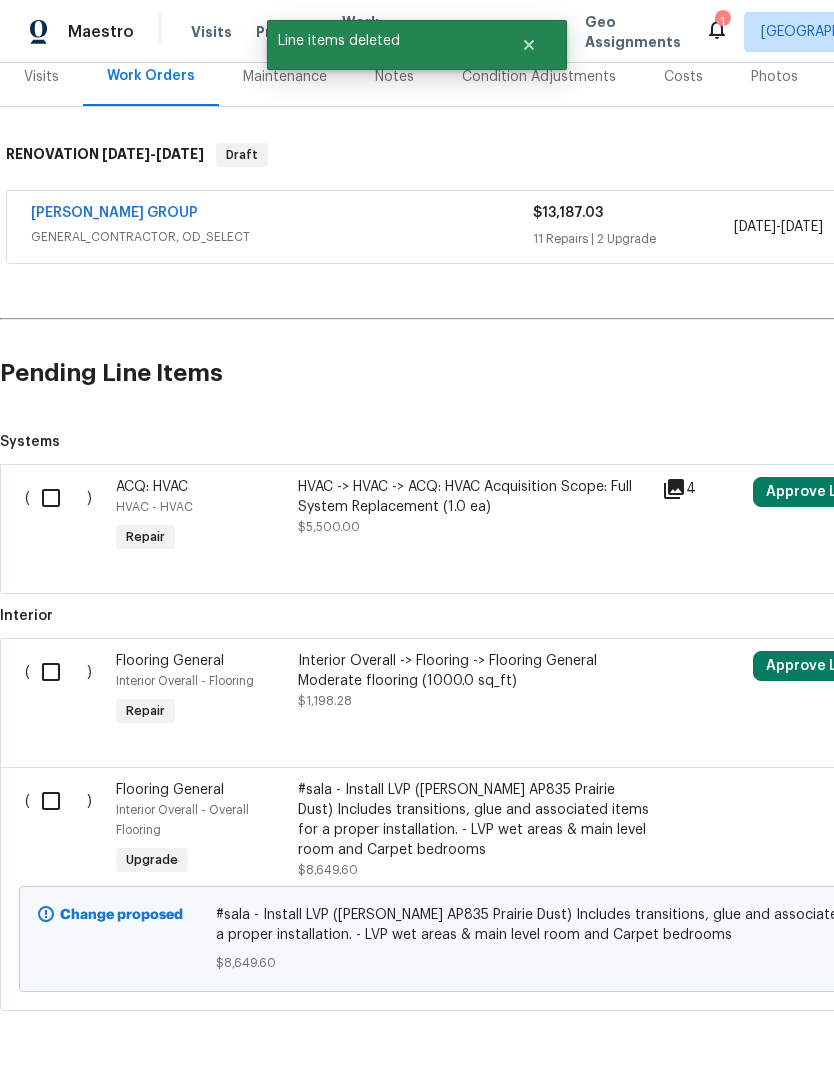 click at bounding box center [58, 801] 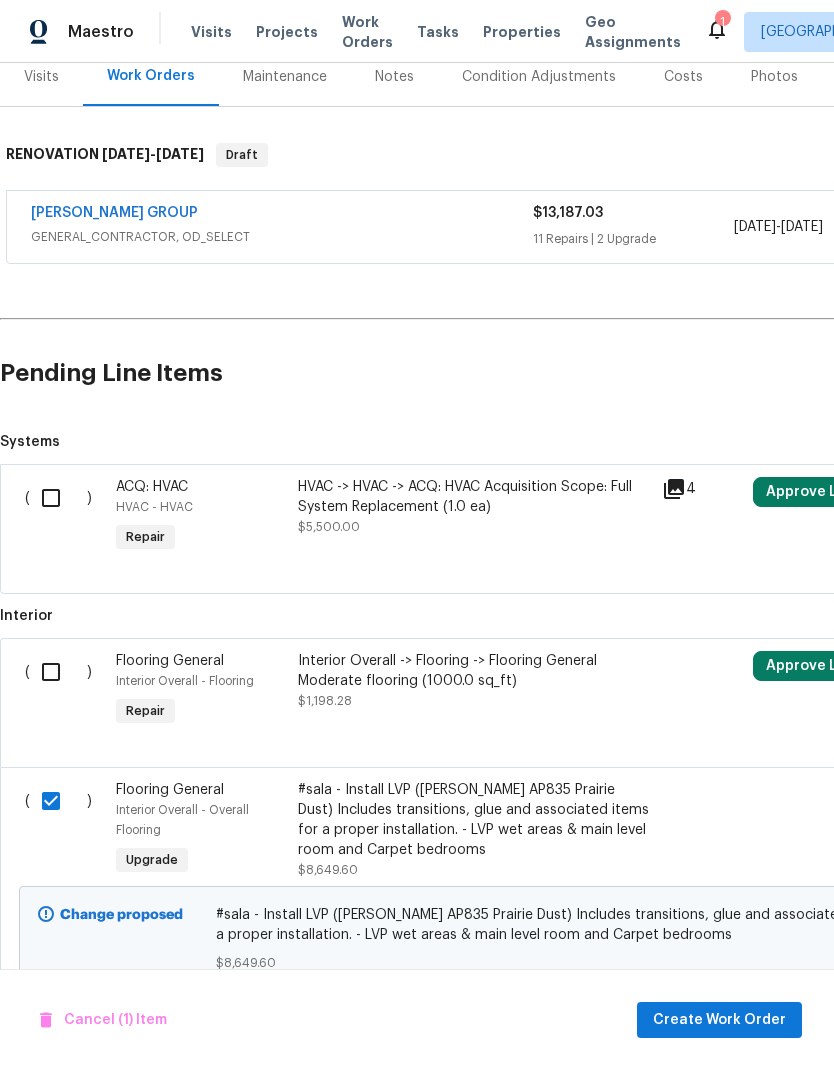click at bounding box center [58, 672] 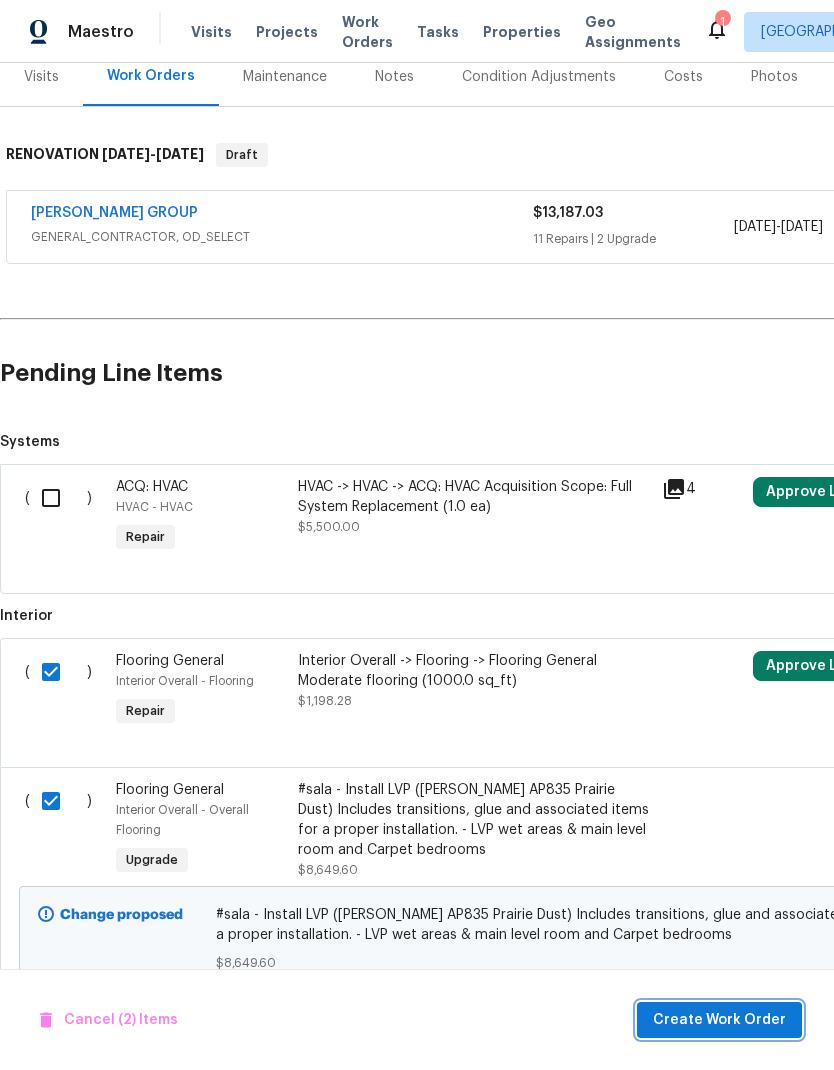 click on "Create Work Order" at bounding box center (719, 1020) 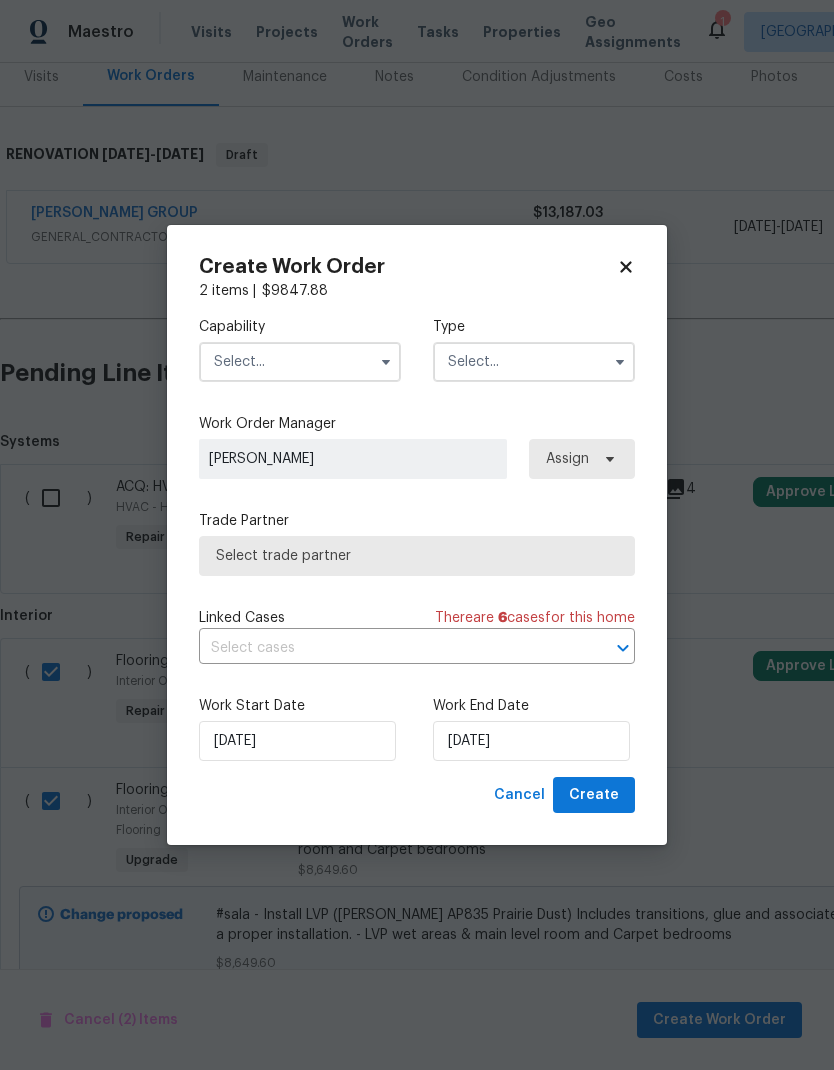 click at bounding box center (300, 362) 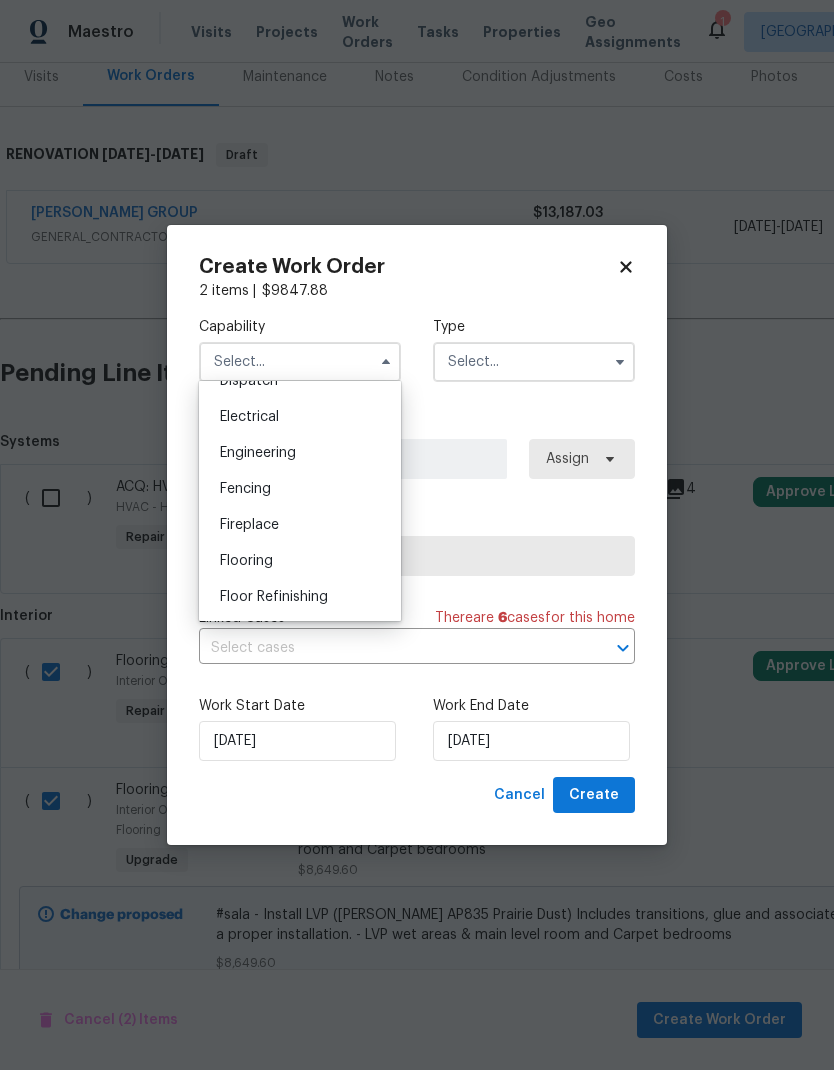 scroll, scrollTop: 626, scrollLeft: 0, axis: vertical 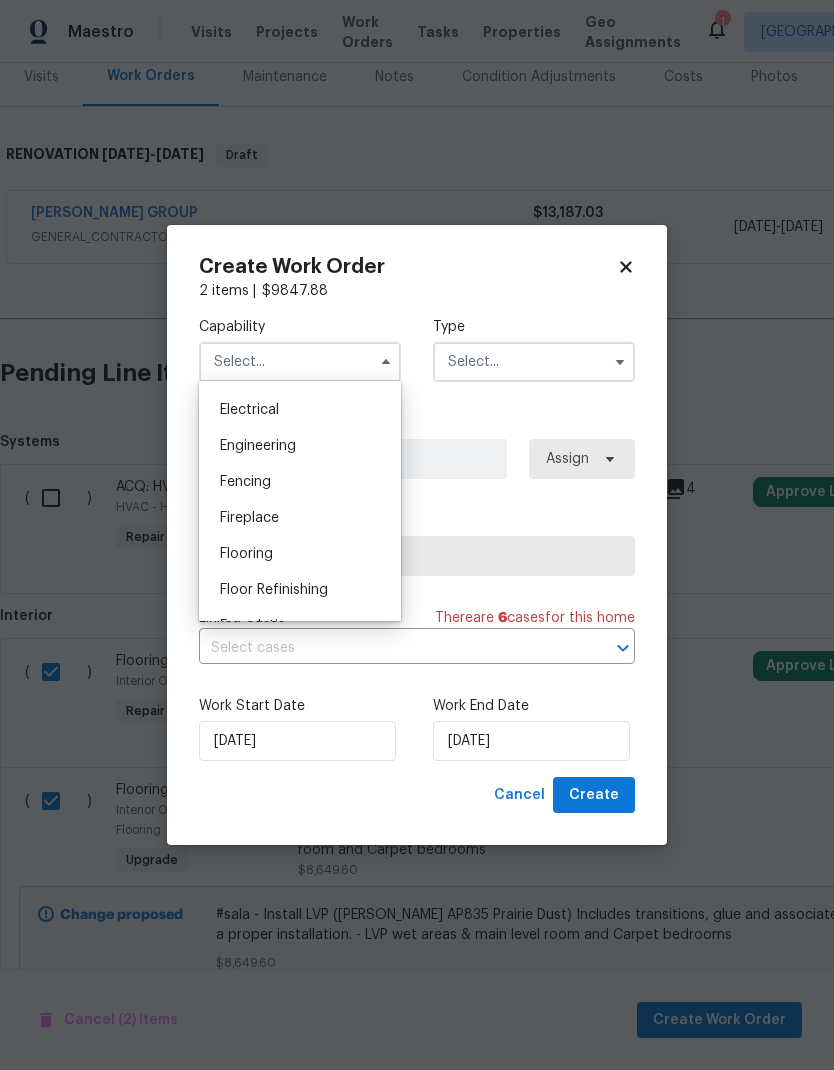 click on "Flooring" at bounding box center (300, 554) 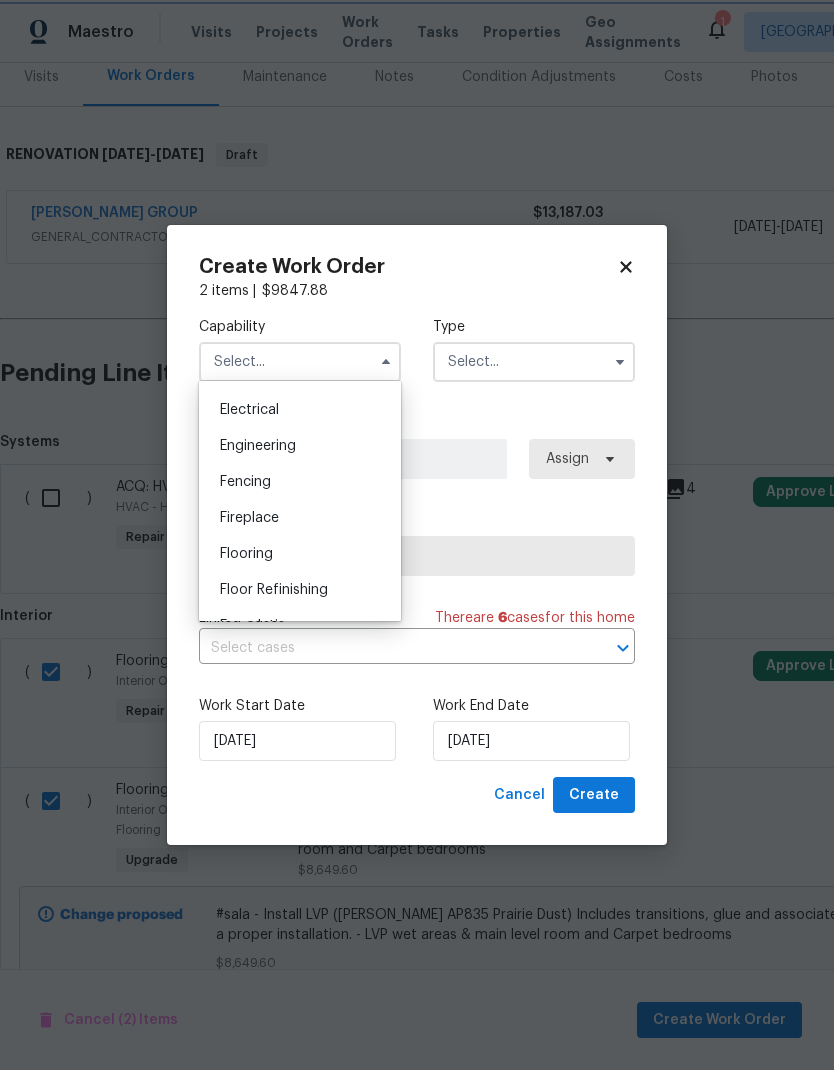 type on "Flooring" 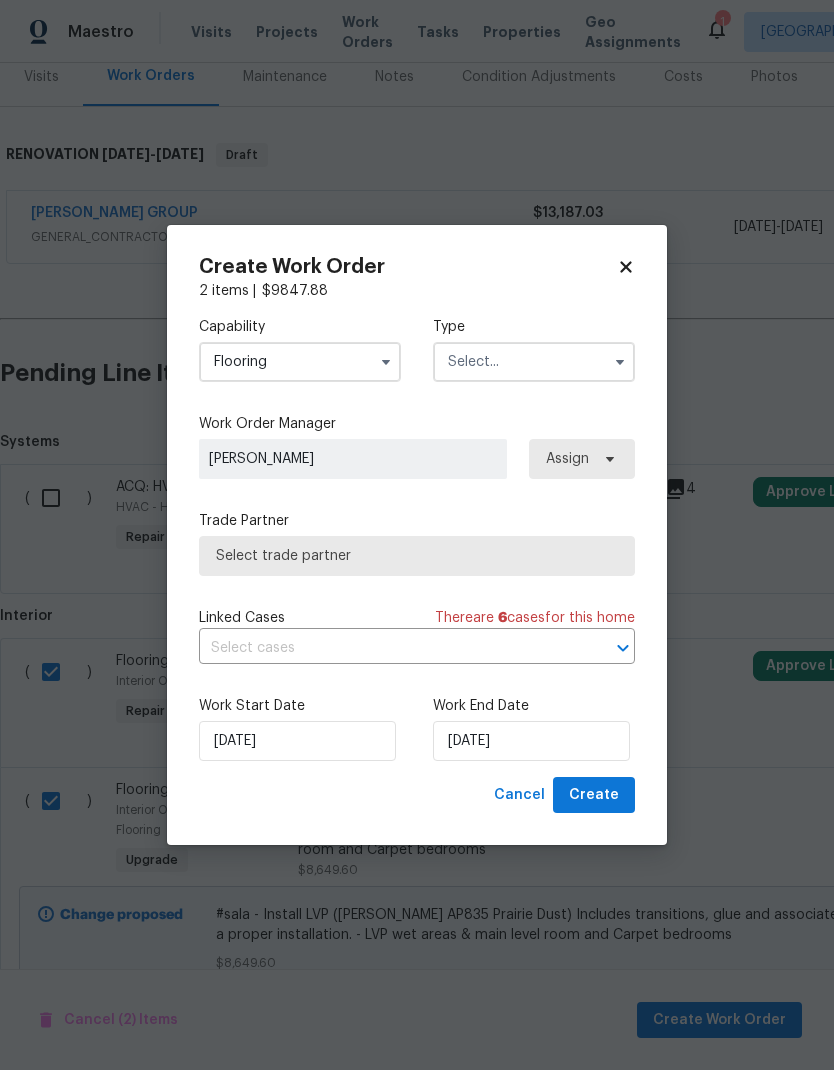 click at bounding box center [534, 362] 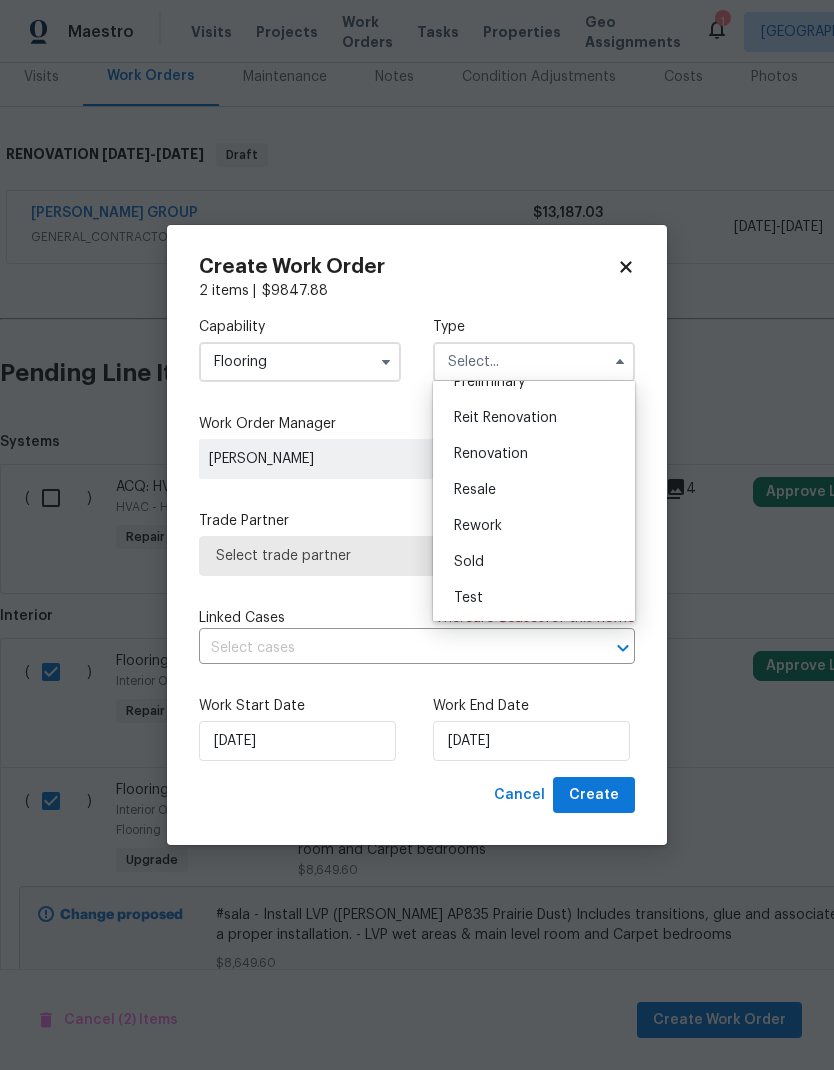 scroll, scrollTop: 454, scrollLeft: 0, axis: vertical 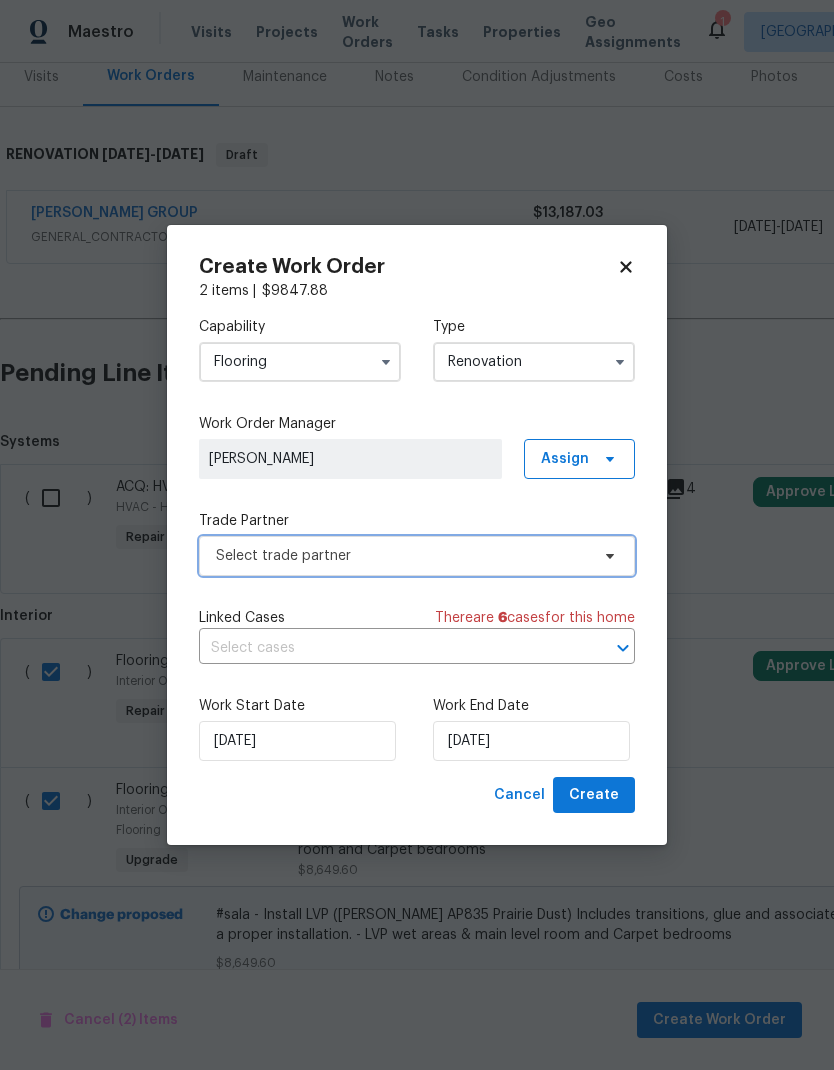 click on "Select trade partner" at bounding box center [402, 556] 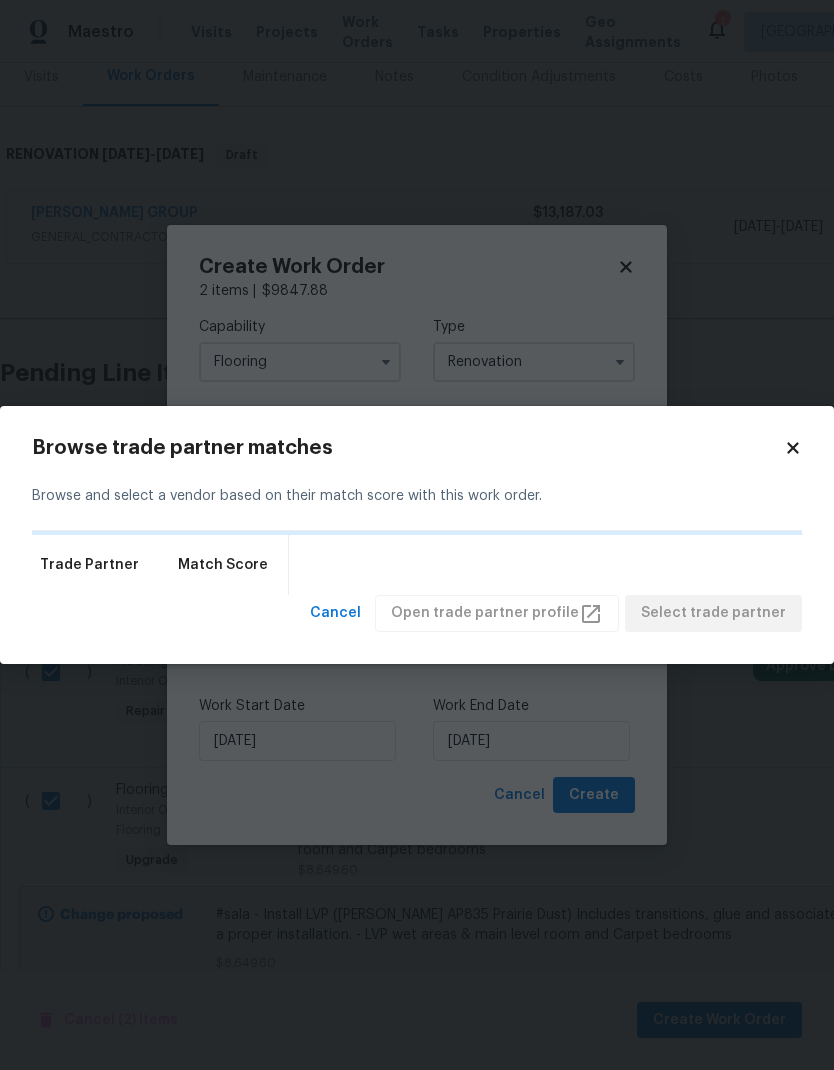click on "Maestro Visits Projects Work Orders Tasks Properties Geo Assignments 1 Houston [PERSON_NAME] Back to all projects [STREET_ADDRESS] 4 Beds | 2 Baths | Total: 2066 ft² | Above Grade: 2066 ft² | Basement Finished: N/A | 2005 Not seen [DATE] Mark Seen Actions Last Visit Date [DATE]  by  [PERSON_NAME]   Project Renovation   [DATE]  -  [DATE] Draft Visits Work Orders Maintenance Notes Condition Adjustments Costs Photos Floor Plans Cases RENOVATION   [DATE]  -  [DATE] Draft [PERSON_NAME] GROUP GENERAL_CONTRACTOR, OD_SELECT $13,187.03 11 Repairs | 2 Upgrade [DATE]  -  [DATE] Draft Cancel (2) Items Create Work Order Pending Line Items Create Line Item Systems ( ) ACQ: HVAC HVAC - HVAC Repair HVAC -> HVAC -> ACQ: HVAC
Acquisition Scope: Full System Replacement
(1.0 ea) $5,500.00   4 Approve Line Item Draft Interior ( ) Flooring General Interior Overall - Flooring Repair Interior Overall -> Flooring -> Flooring General
Moderate flooring
(1000.0 sq_ft) $1,198.28 Approve Line Item (" at bounding box center [417, 535] 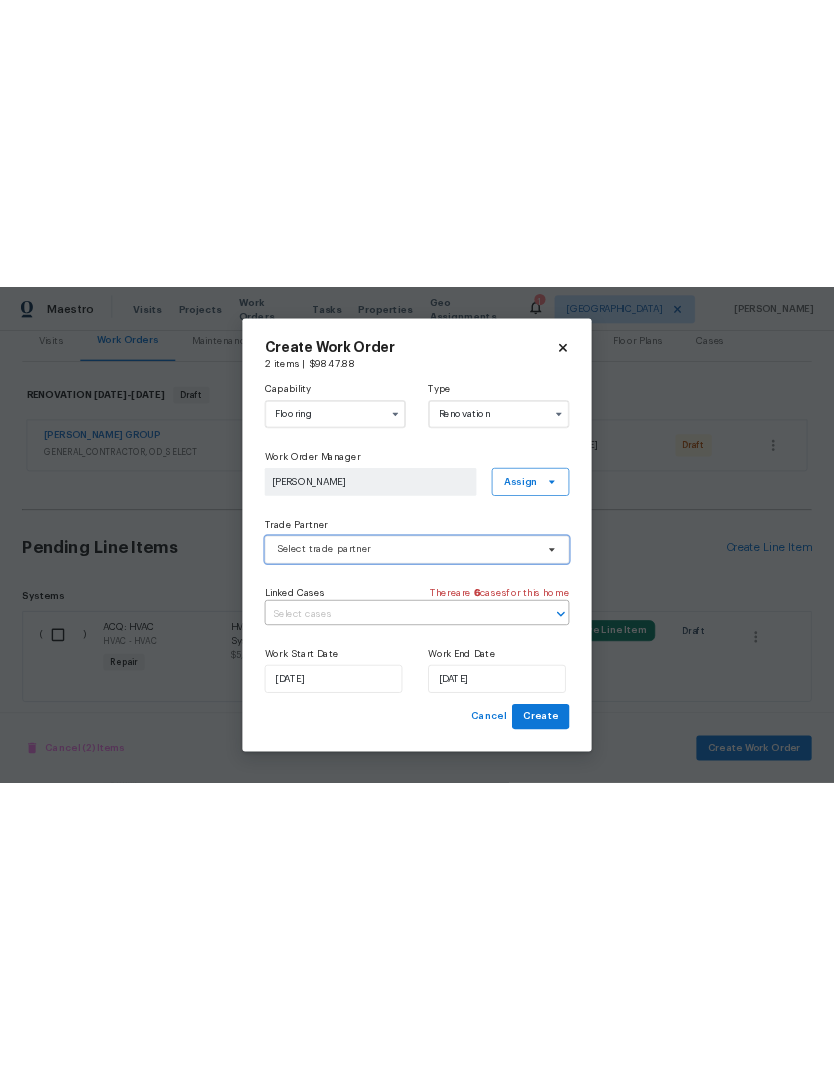 scroll, scrollTop: 0, scrollLeft: 0, axis: both 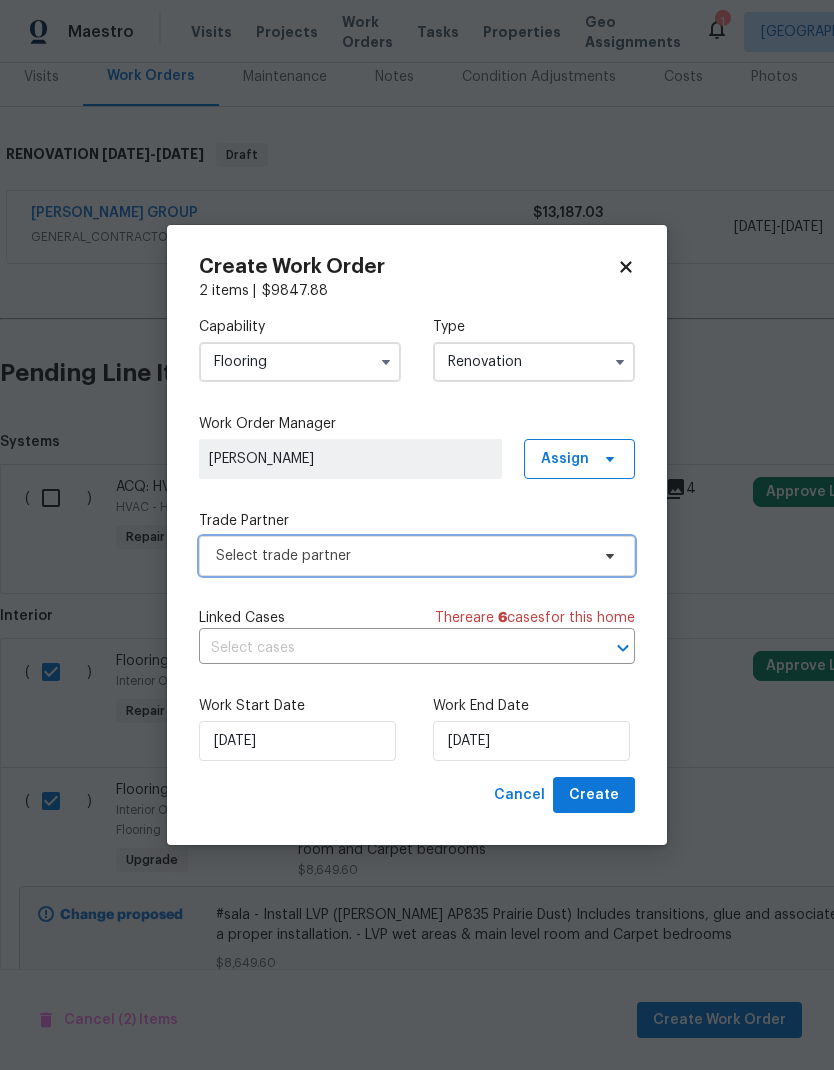 click at bounding box center (607, 556) 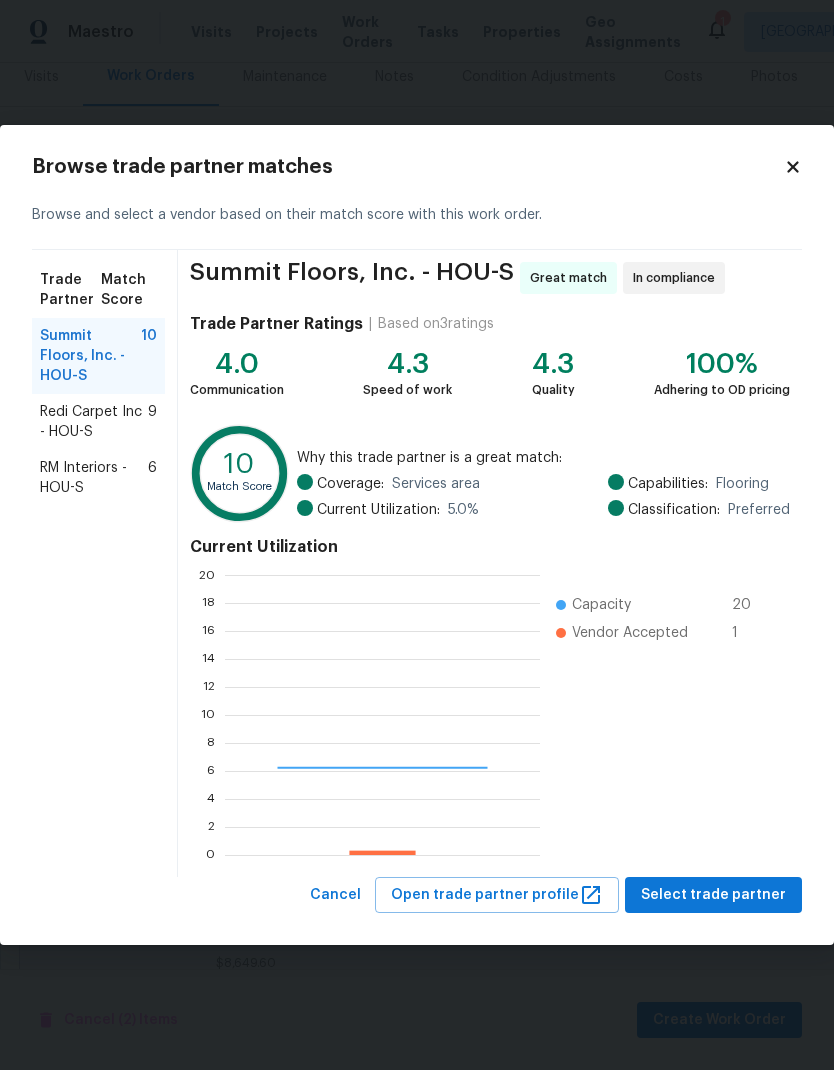 scroll, scrollTop: 2, scrollLeft: 2, axis: both 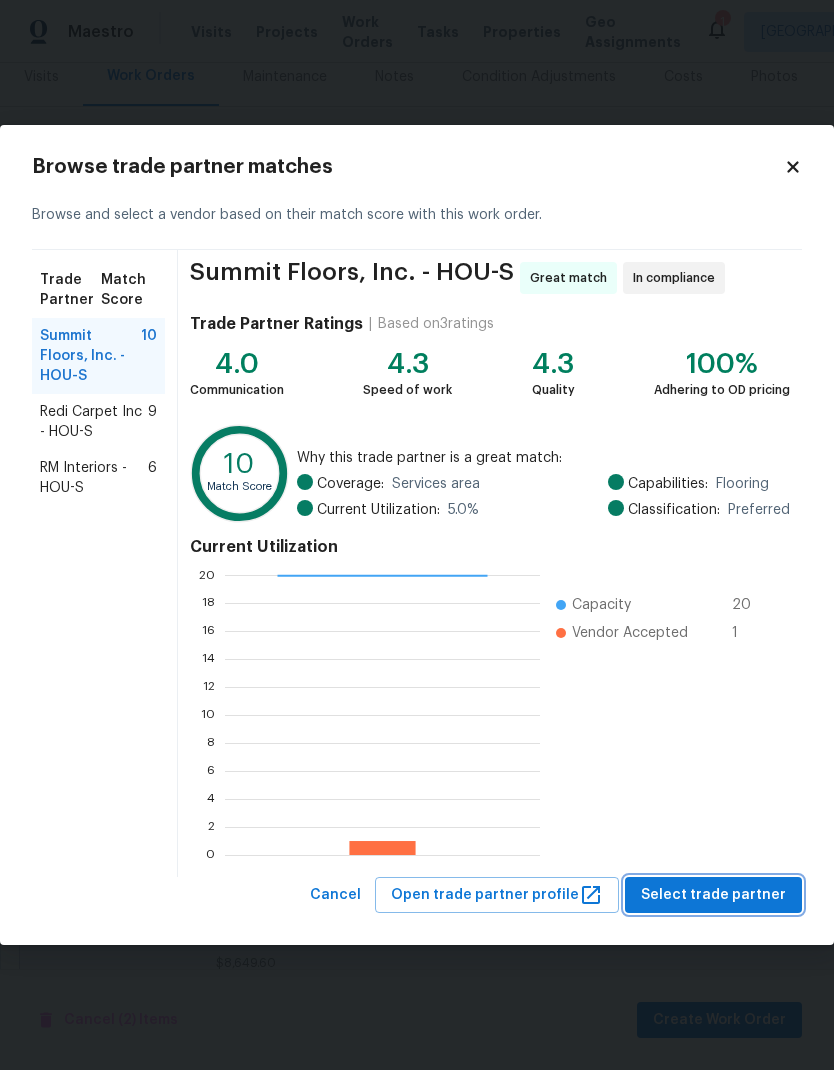 click on "Select trade partner" at bounding box center [713, 895] 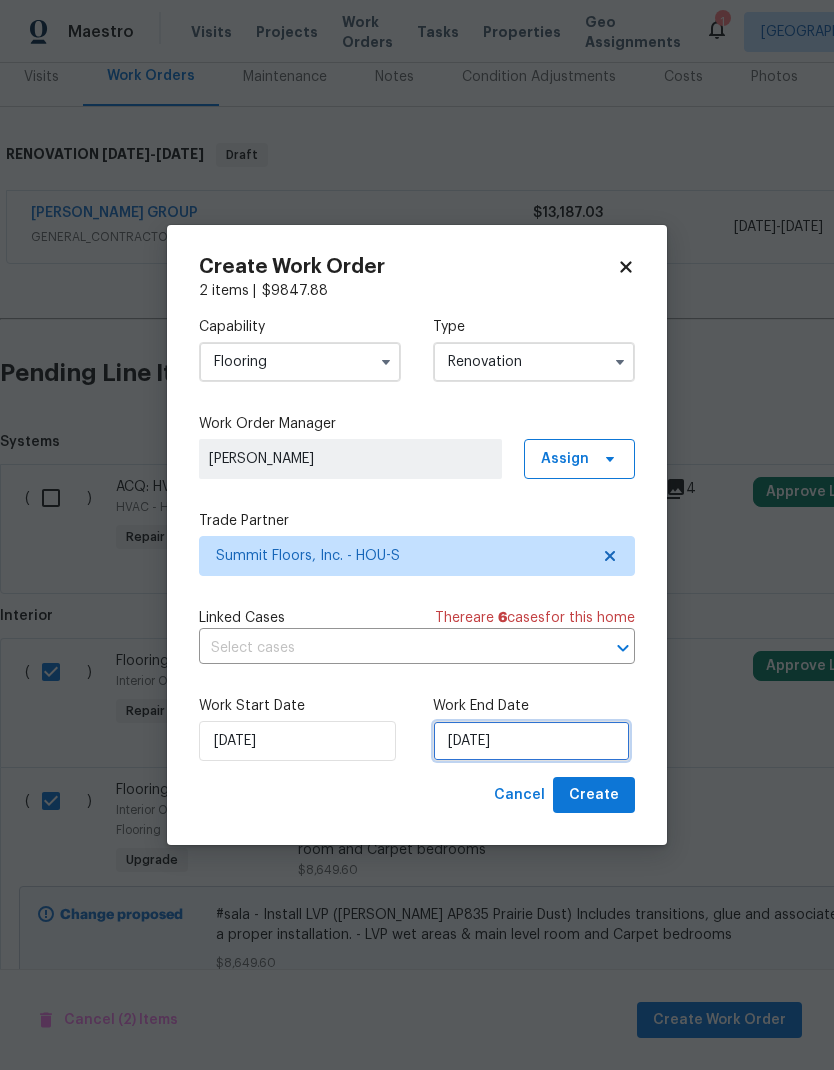 click on "[DATE]" at bounding box center [531, 741] 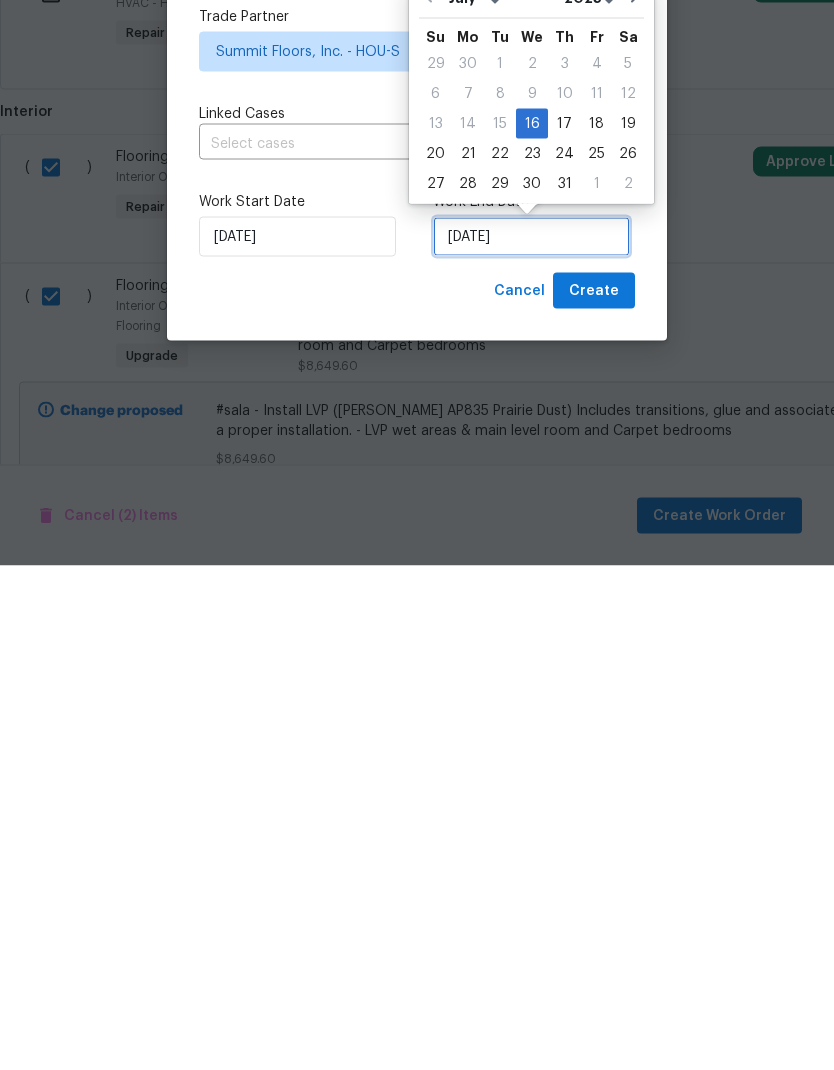 scroll, scrollTop: 20, scrollLeft: 0, axis: vertical 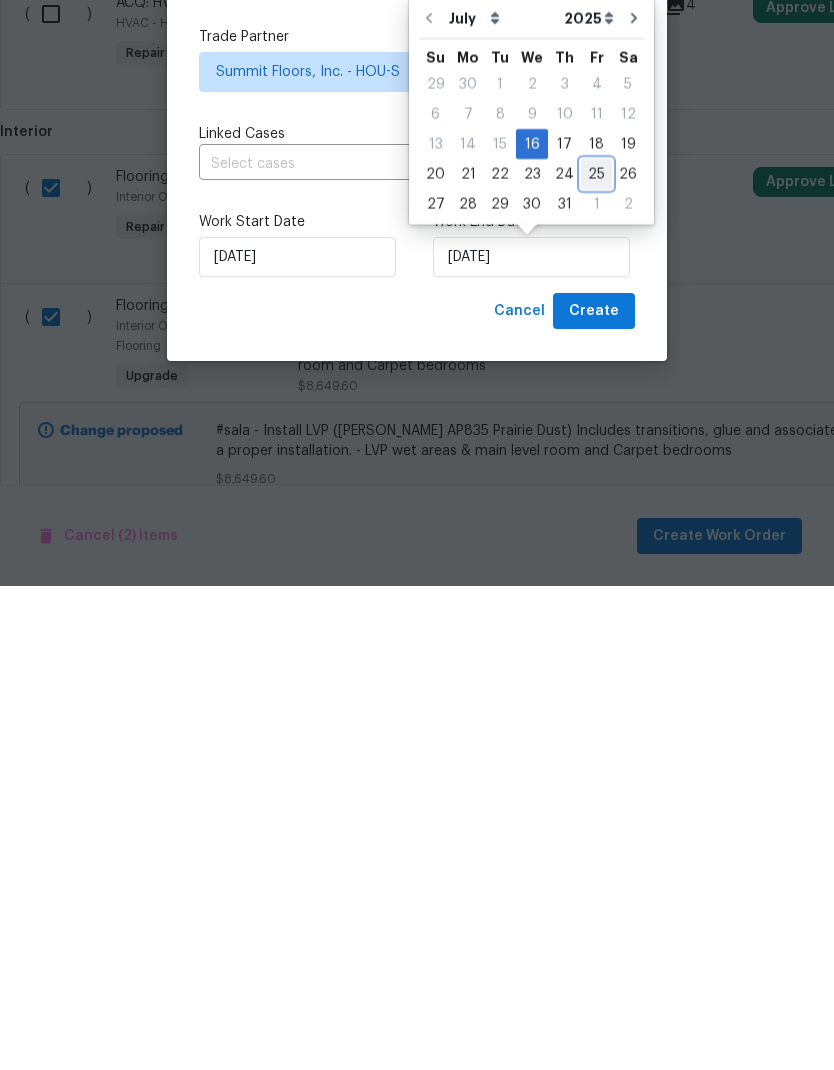 click on "25" at bounding box center [596, 658] 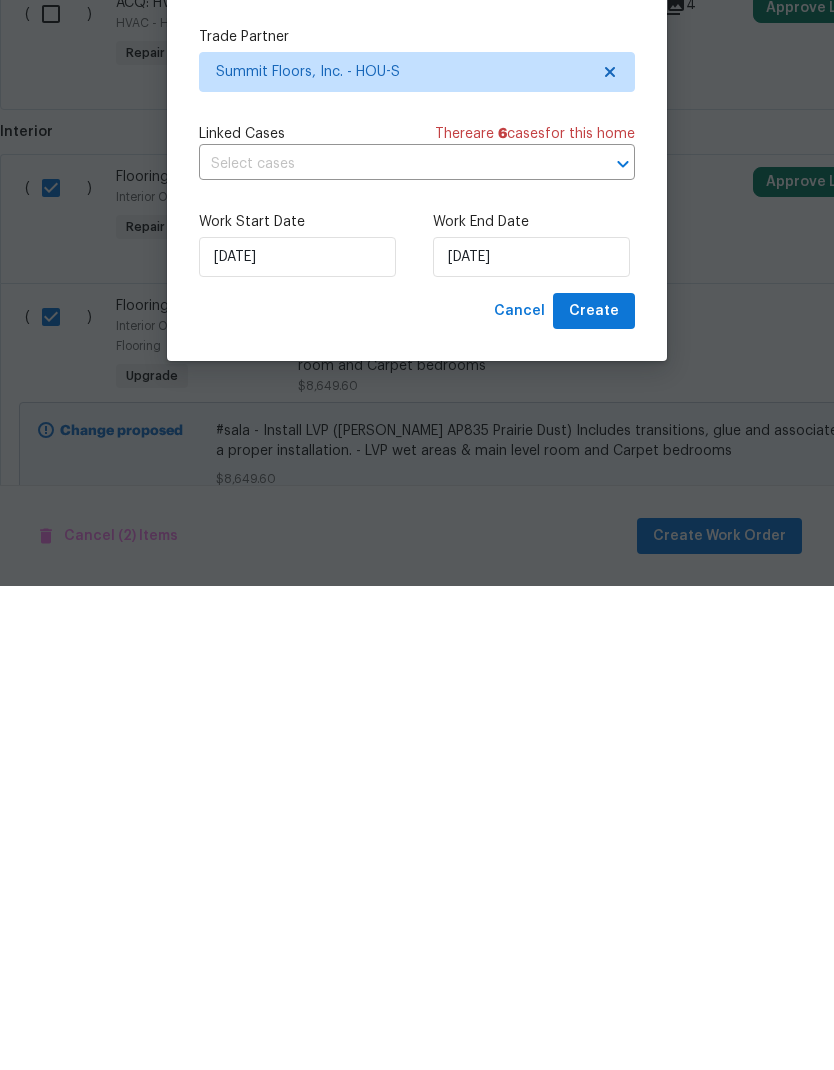 type on "[DATE]" 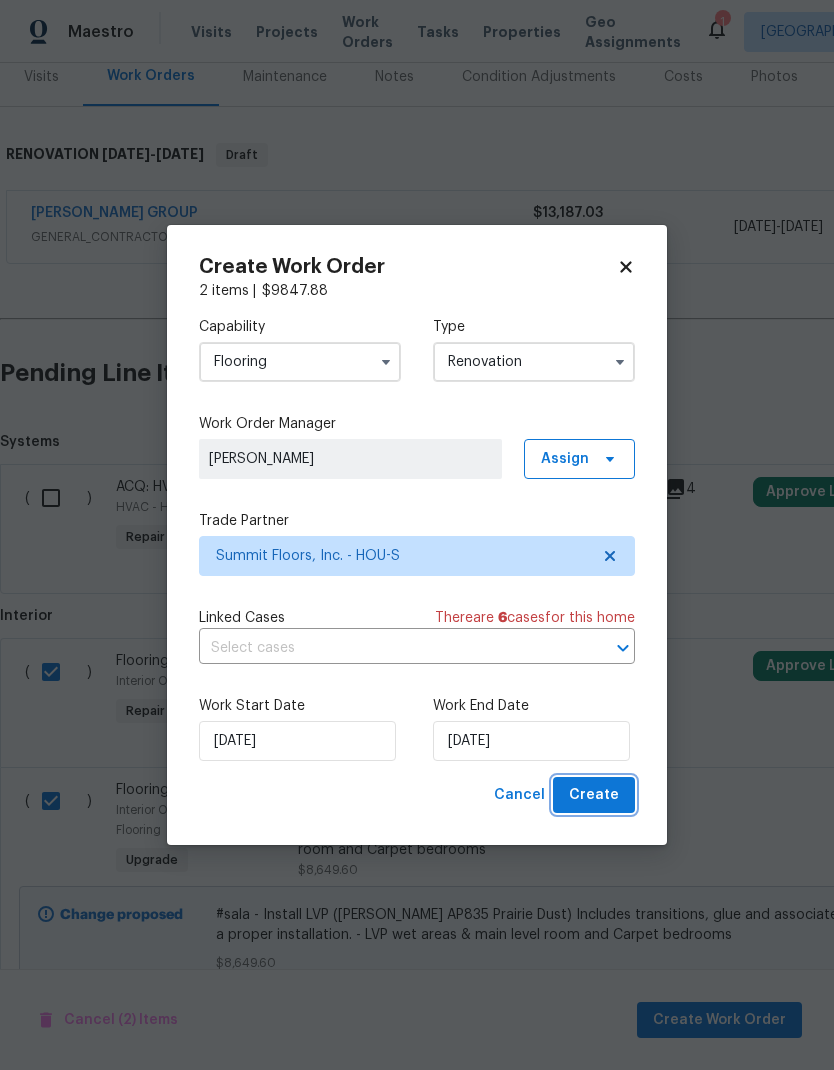 click on "Create" at bounding box center (594, 795) 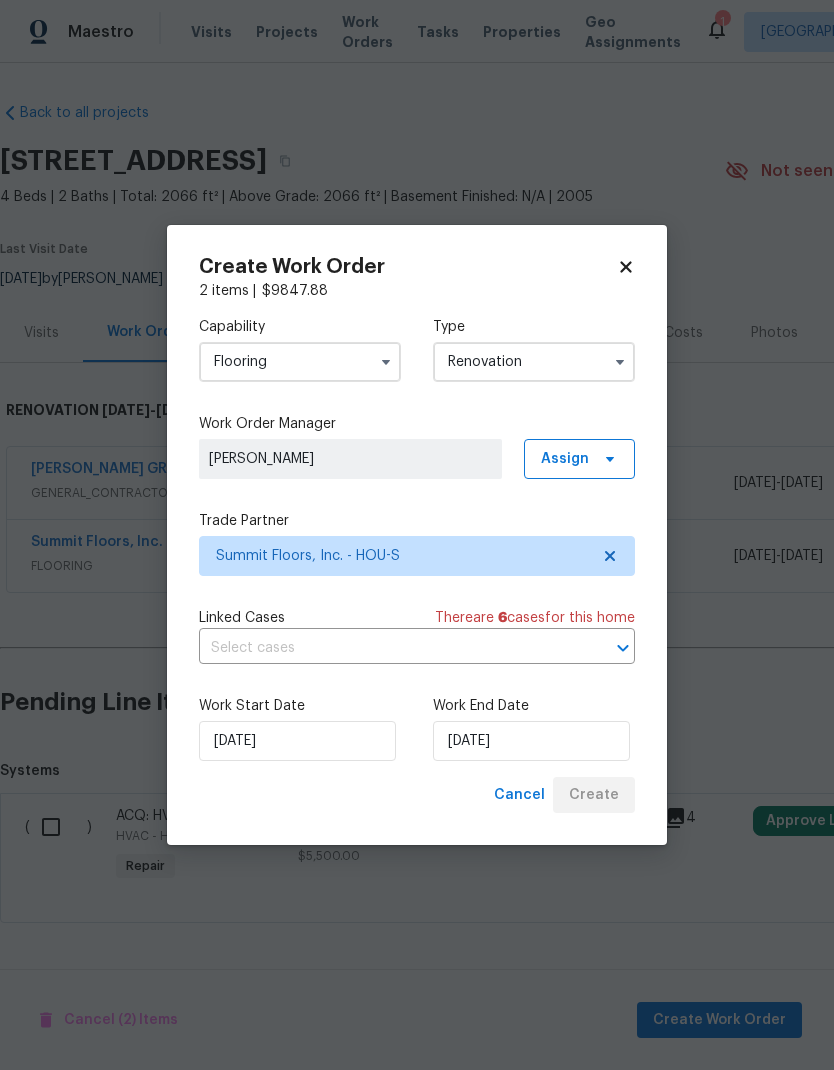 scroll, scrollTop: 0, scrollLeft: 0, axis: both 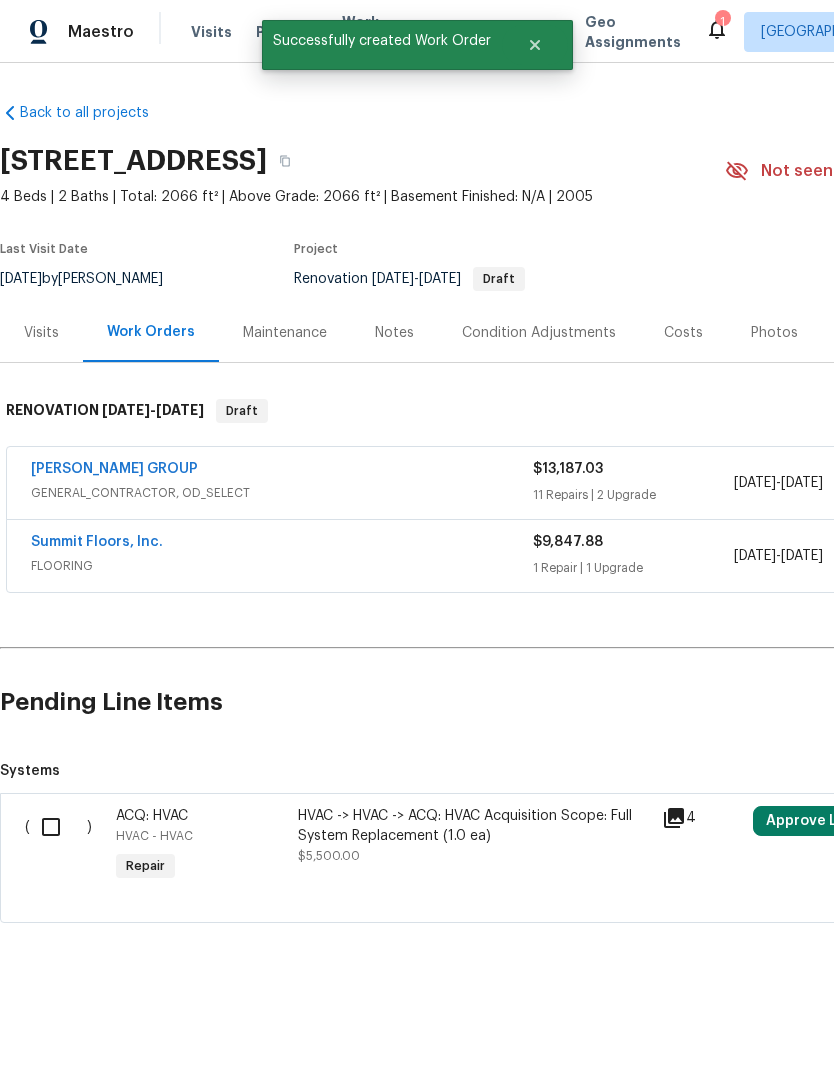 click at bounding box center [58, 827] 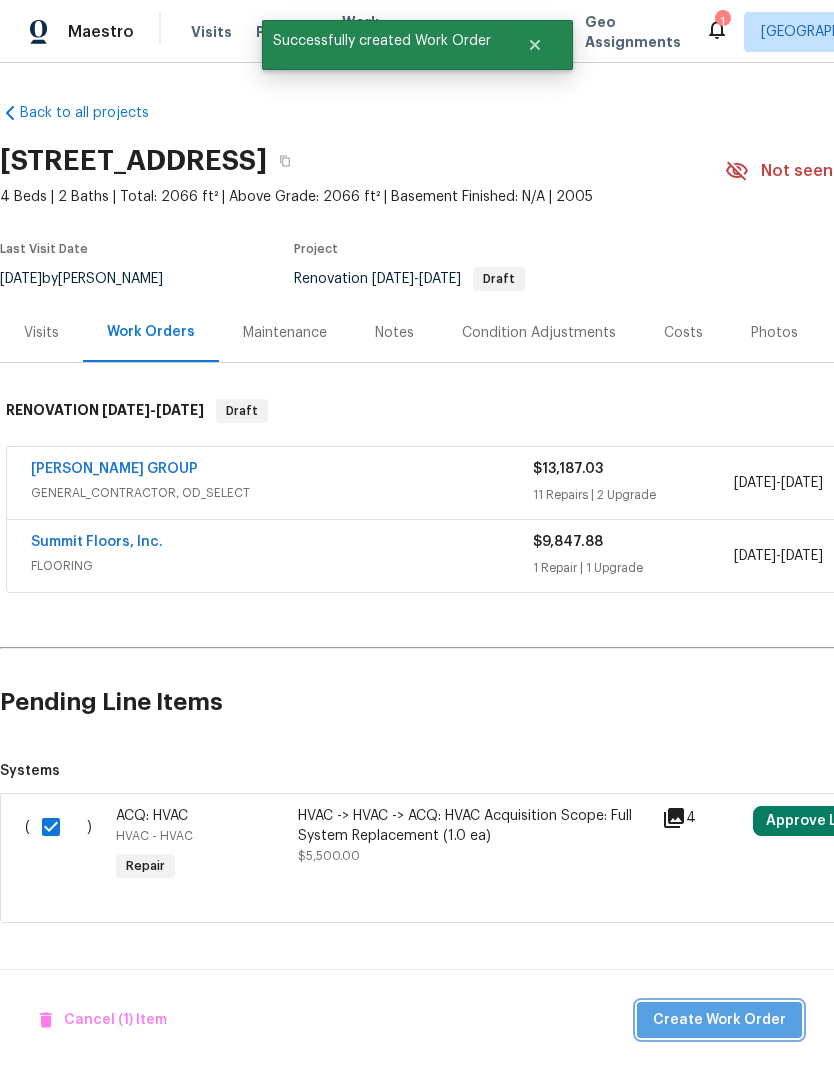 click on "Create Work Order" at bounding box center [719, 1020] 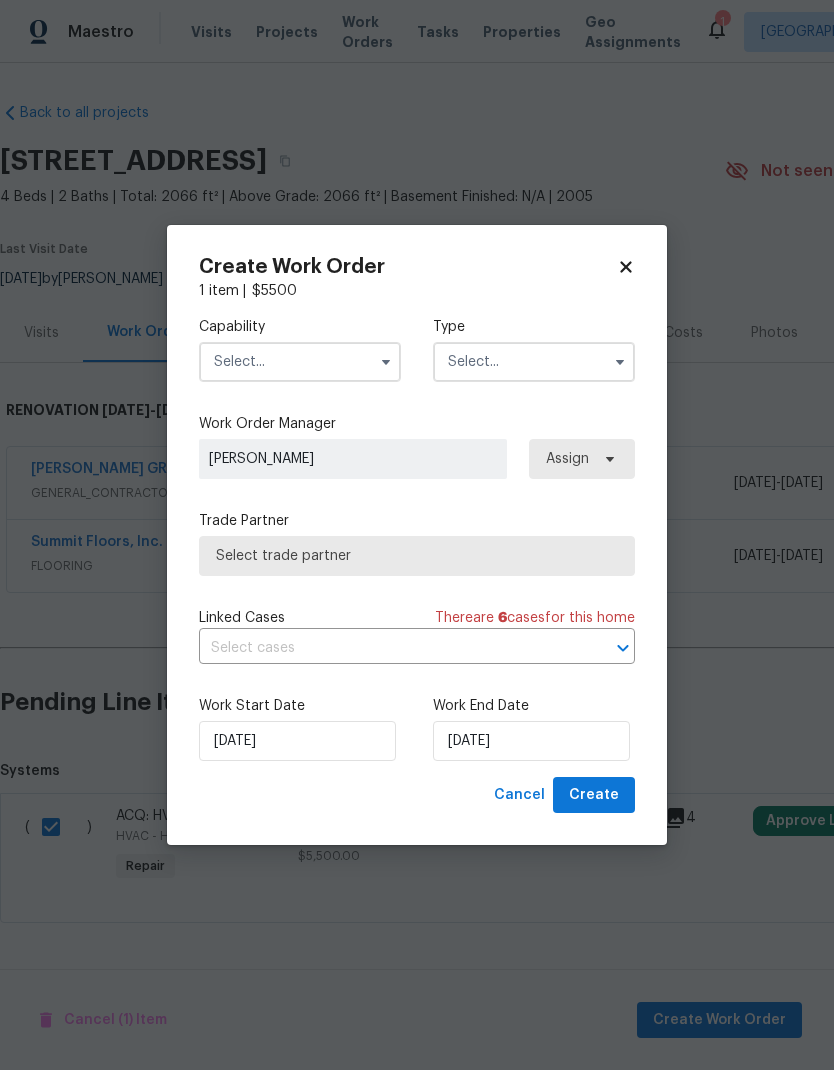 click at bounding box center (300, 362) 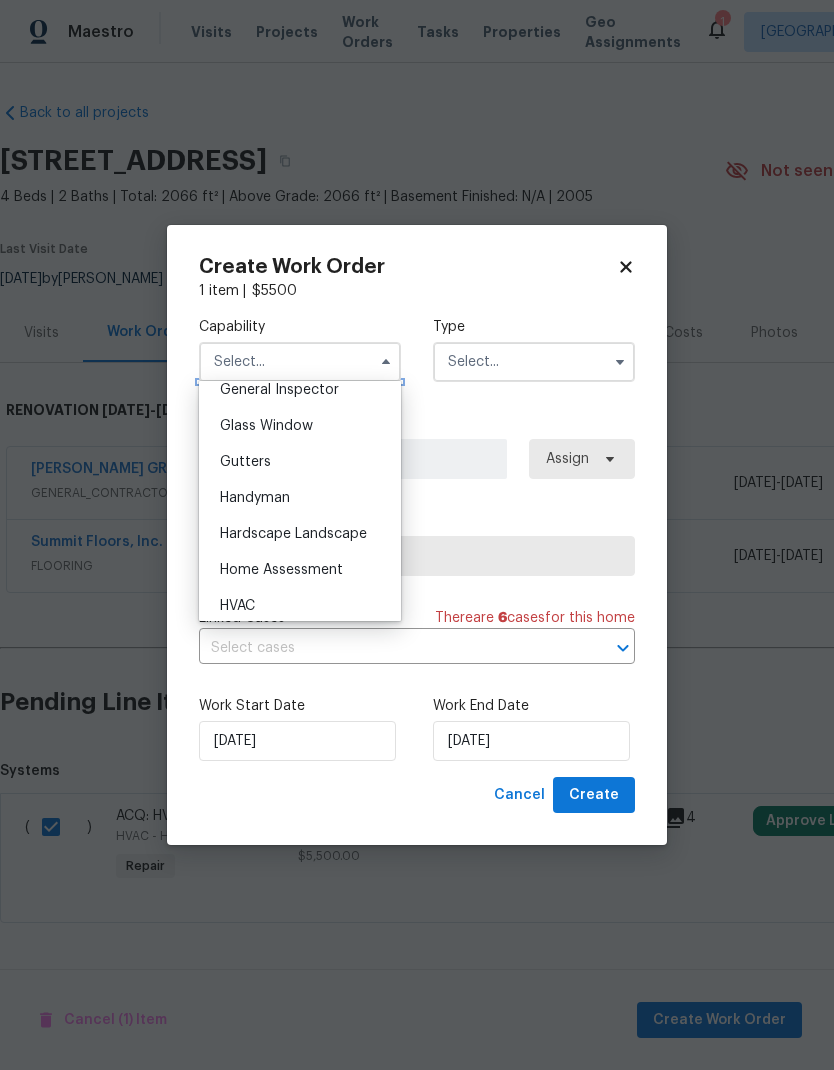 scroll, scrollTop: 1066, scrollLeft: 0, axis: vertical 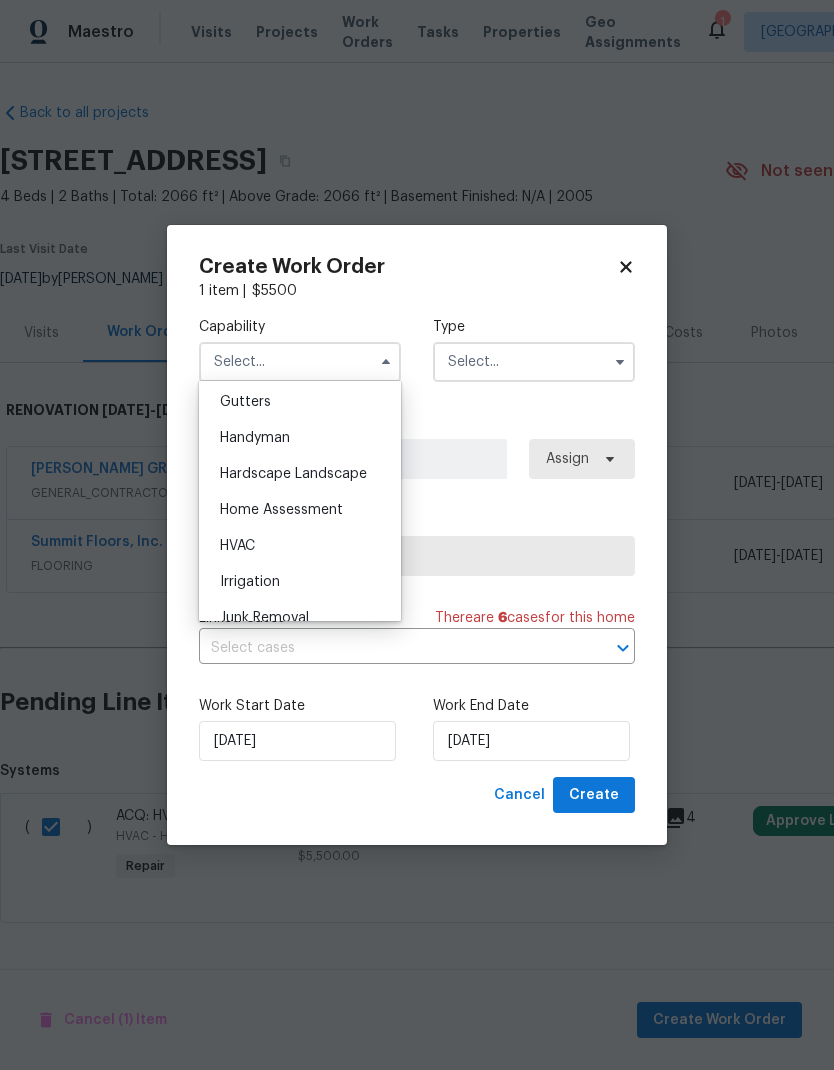 click on "HVAC" at bounding box center [300, 546] 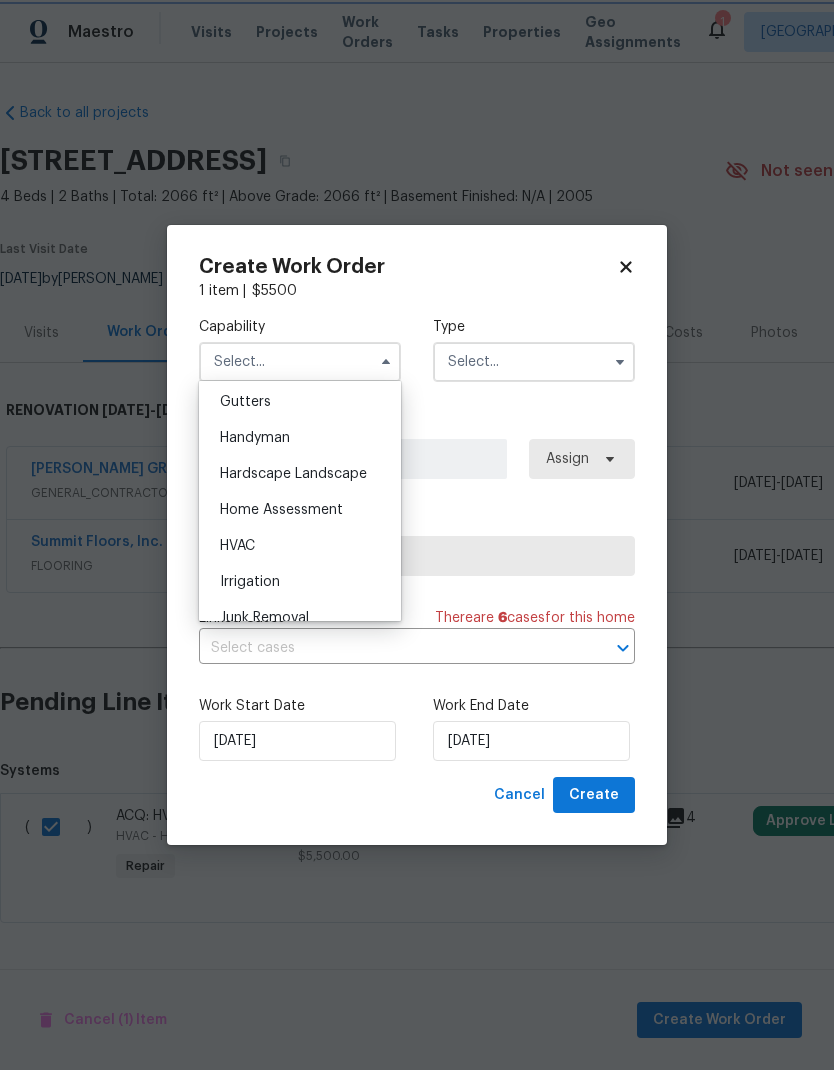 type on "HVAC" 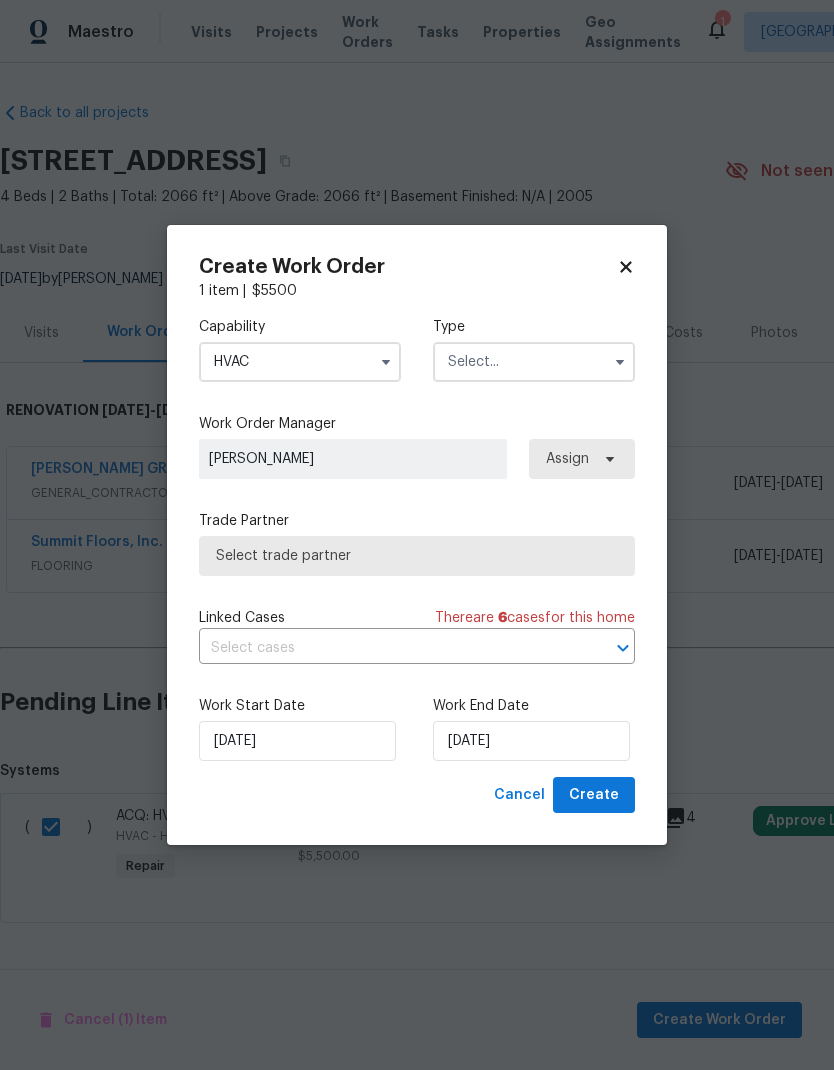 click at bounding box center (534, 362) 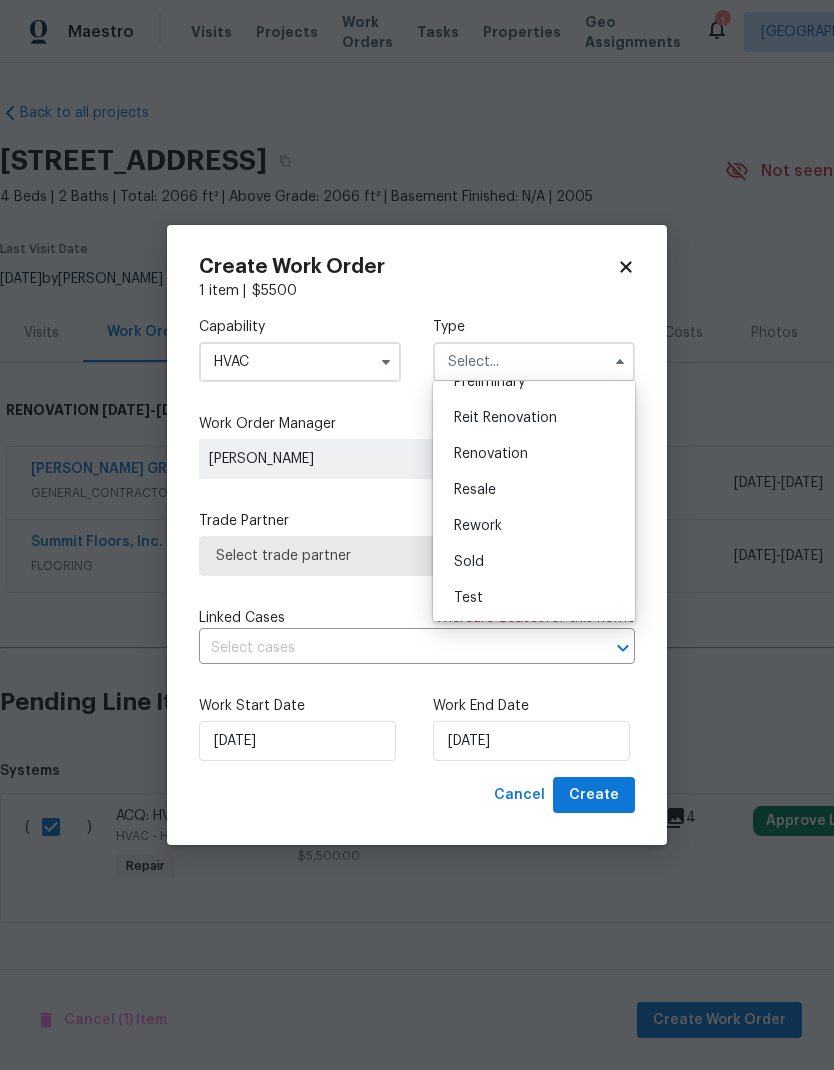 scroll, scrollTop: 454, scrollLeft: 0, axis: vertical 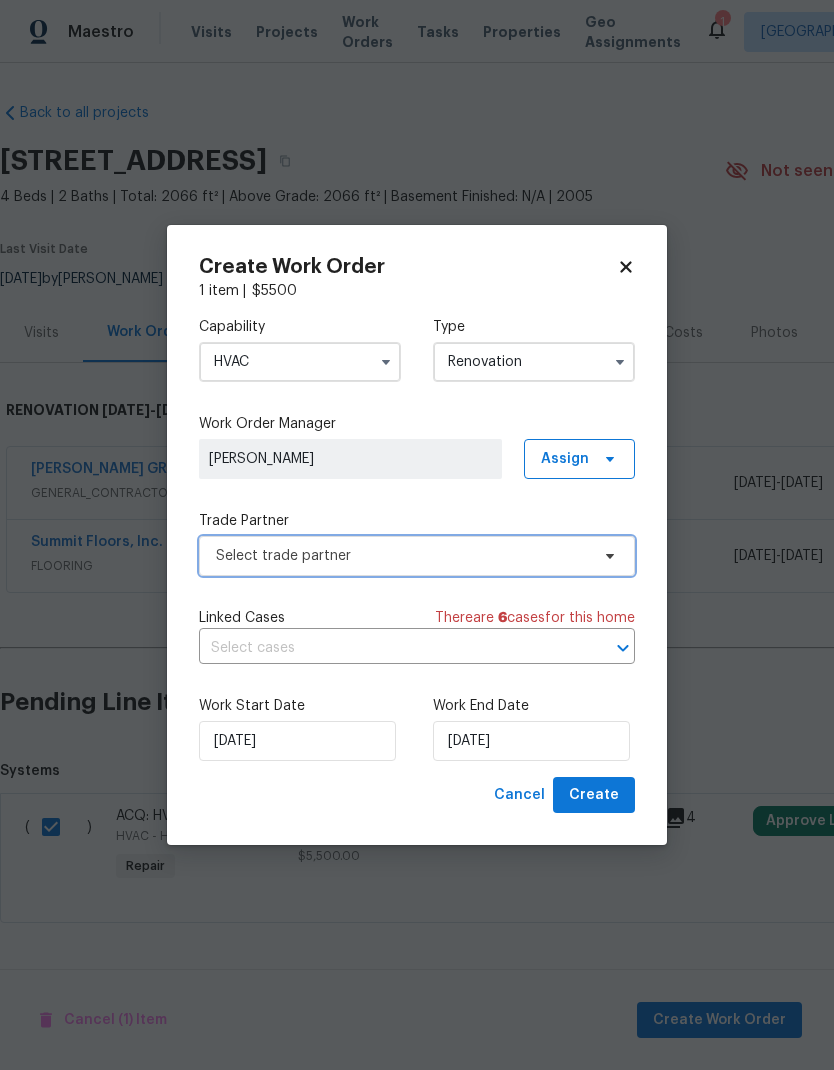 click on "Select trade partner" at bounding box center [417, 556] 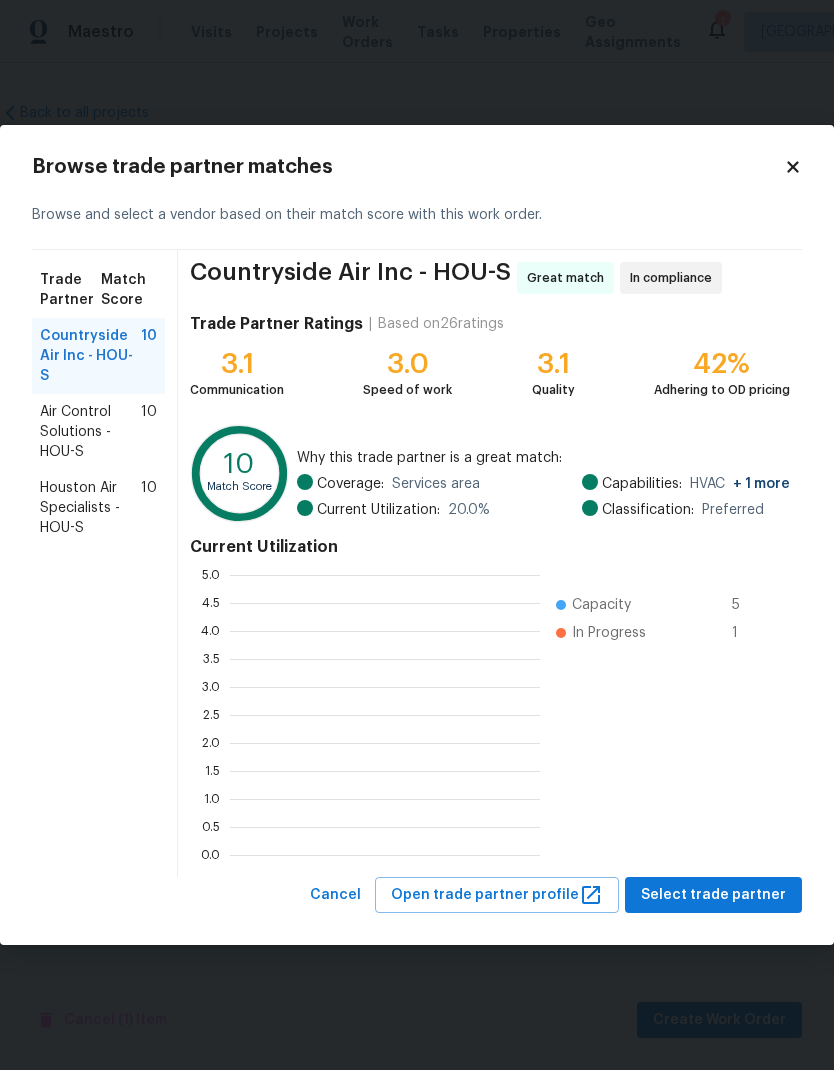 scroll, scrollTop: 280, scrollLeft: 310, axis: both 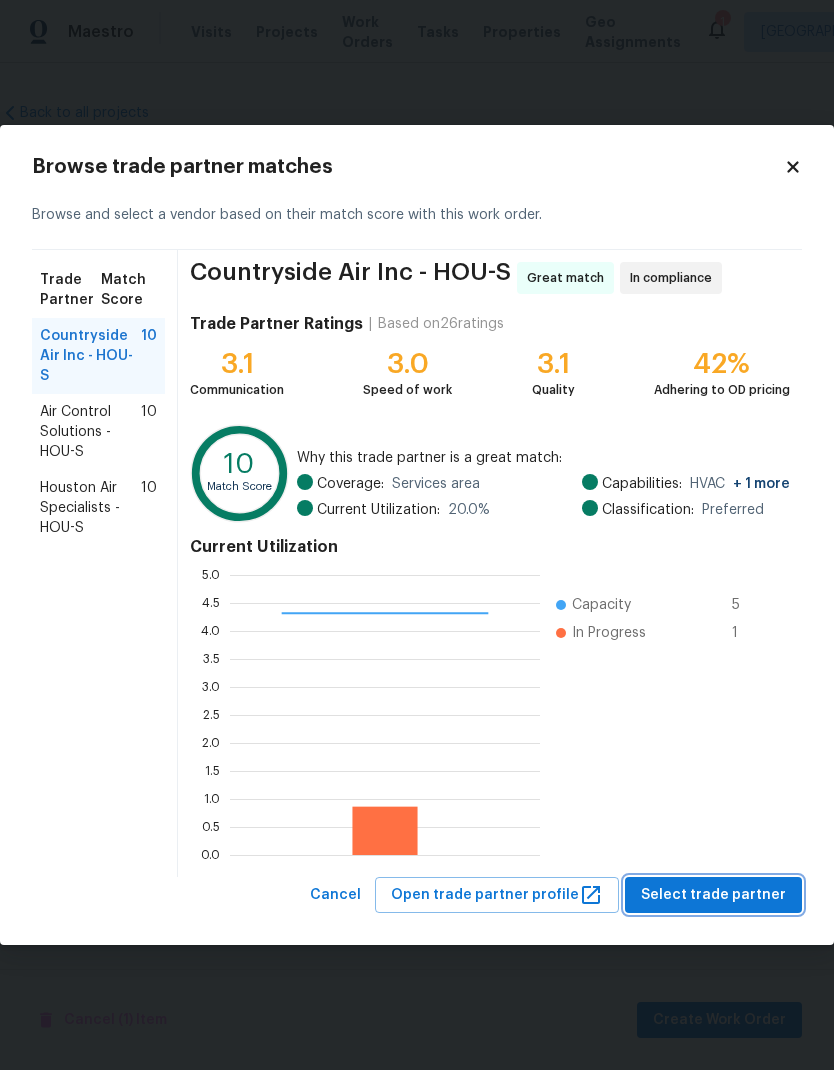 click on "Select trade partner" at bounding box center [713, 895] 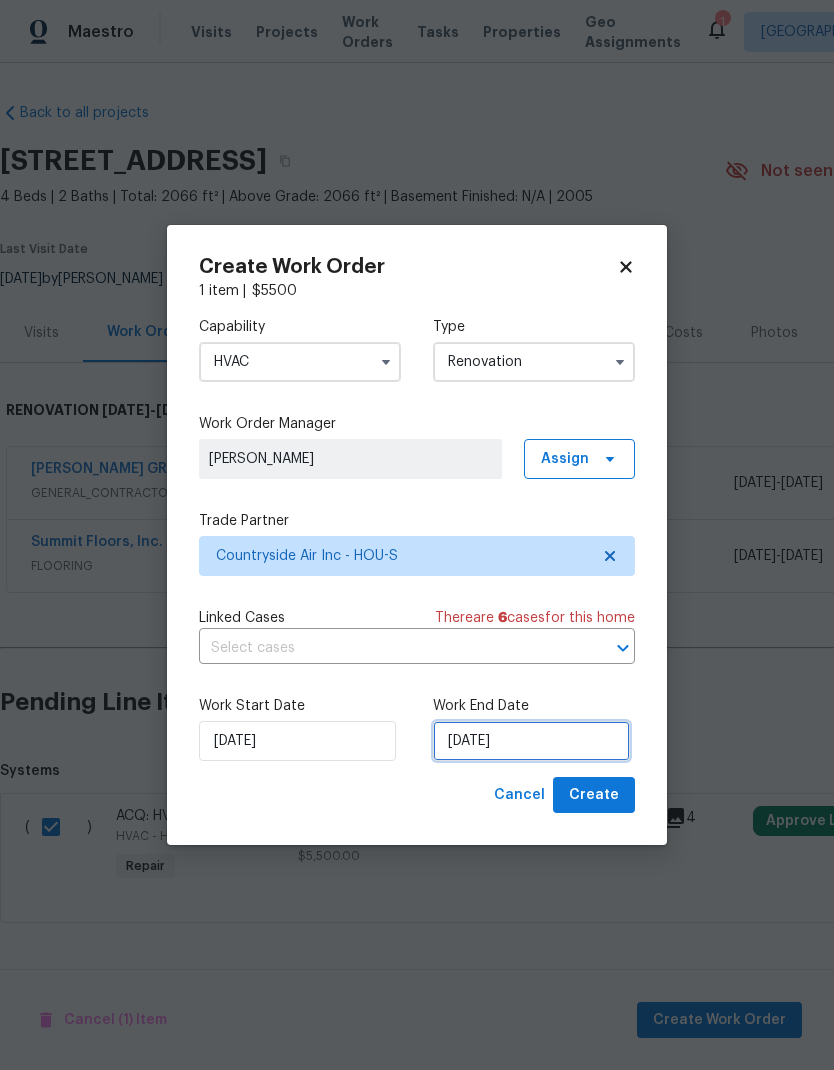 click on "[DATE]" at bounding box center [531, 741] 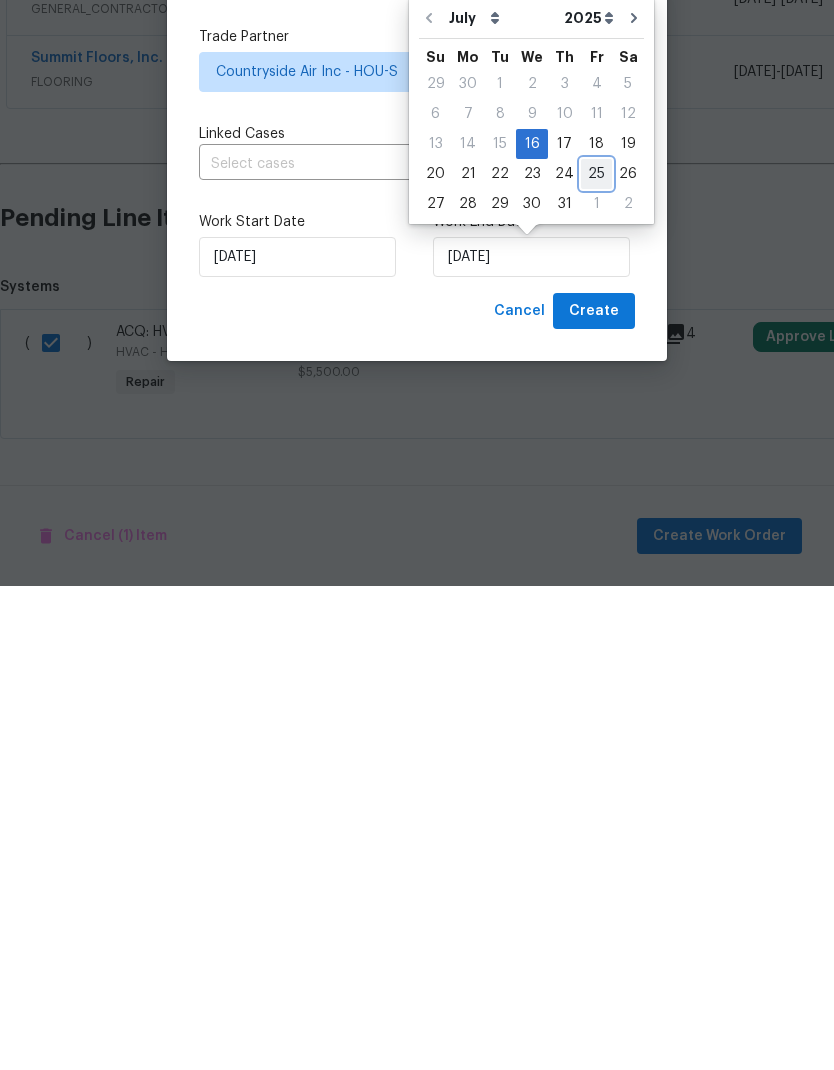 click on "25" at bounding box center [596, 658] 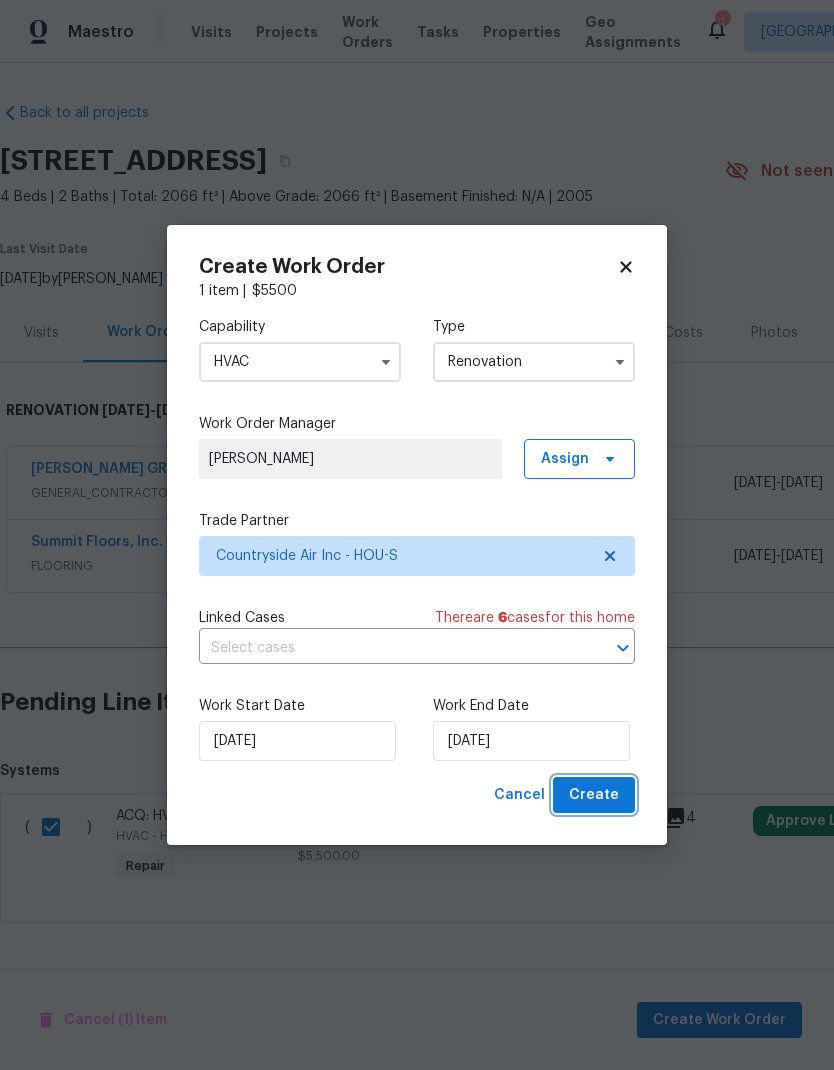 click on "Create" at bounding box center (594, 795) 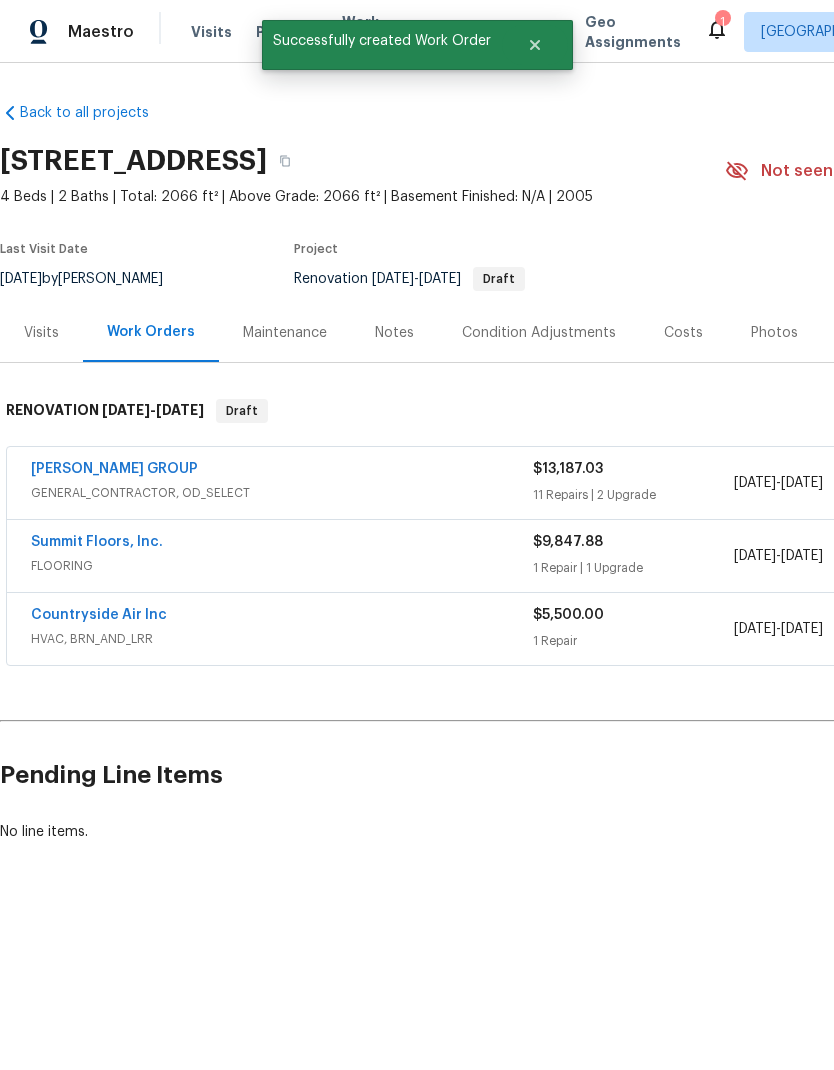 scroll, scrollTop: 0, scrollLeft: 0, axis: both 